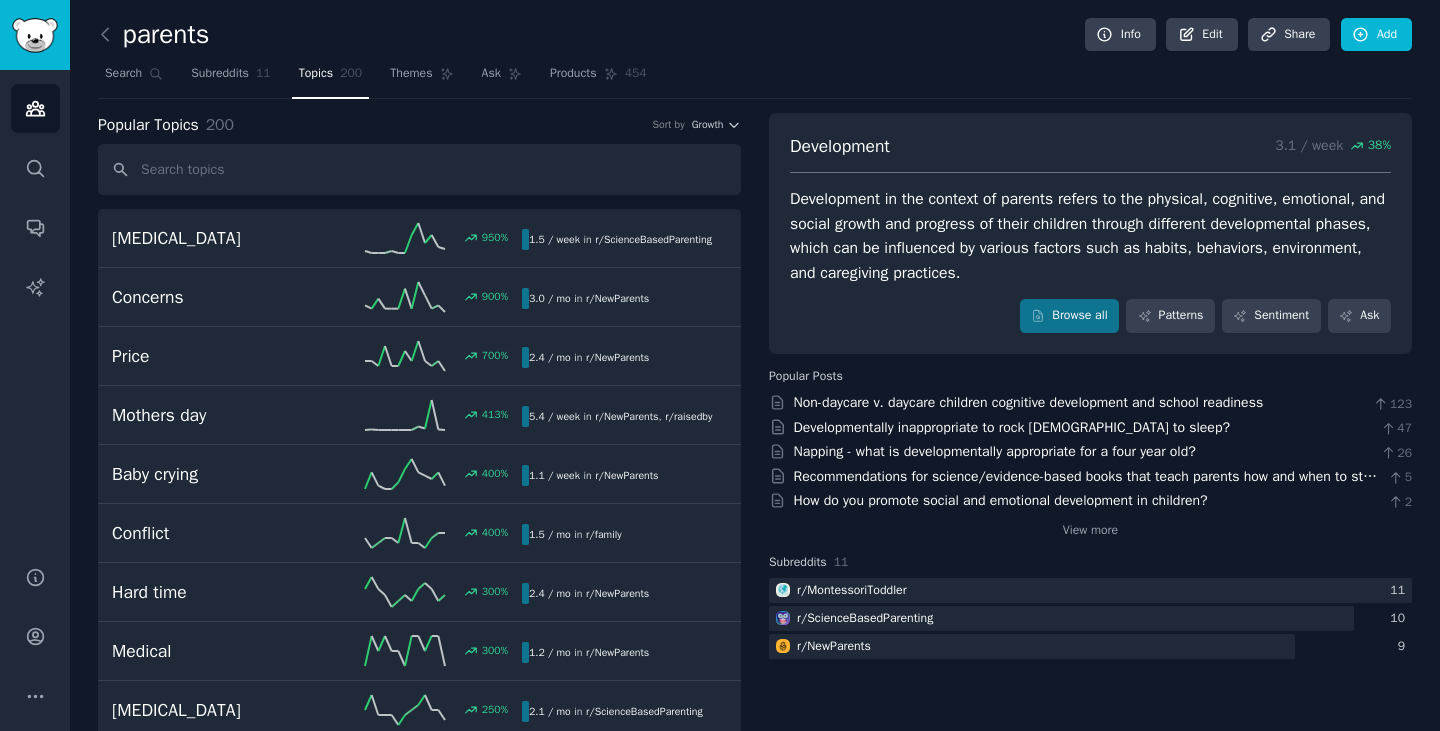 scroll, scrollTop: 0, scrollLeft: 0, axis: both 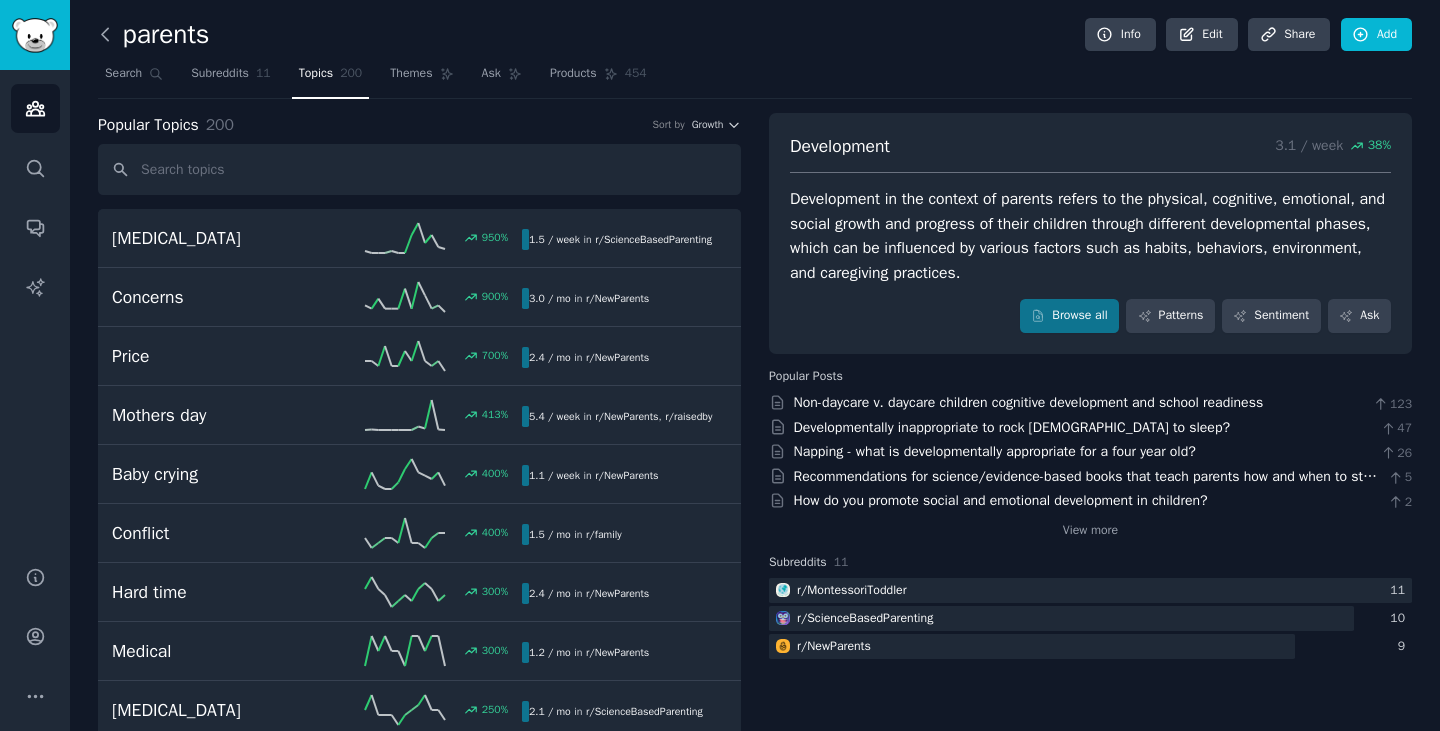 click 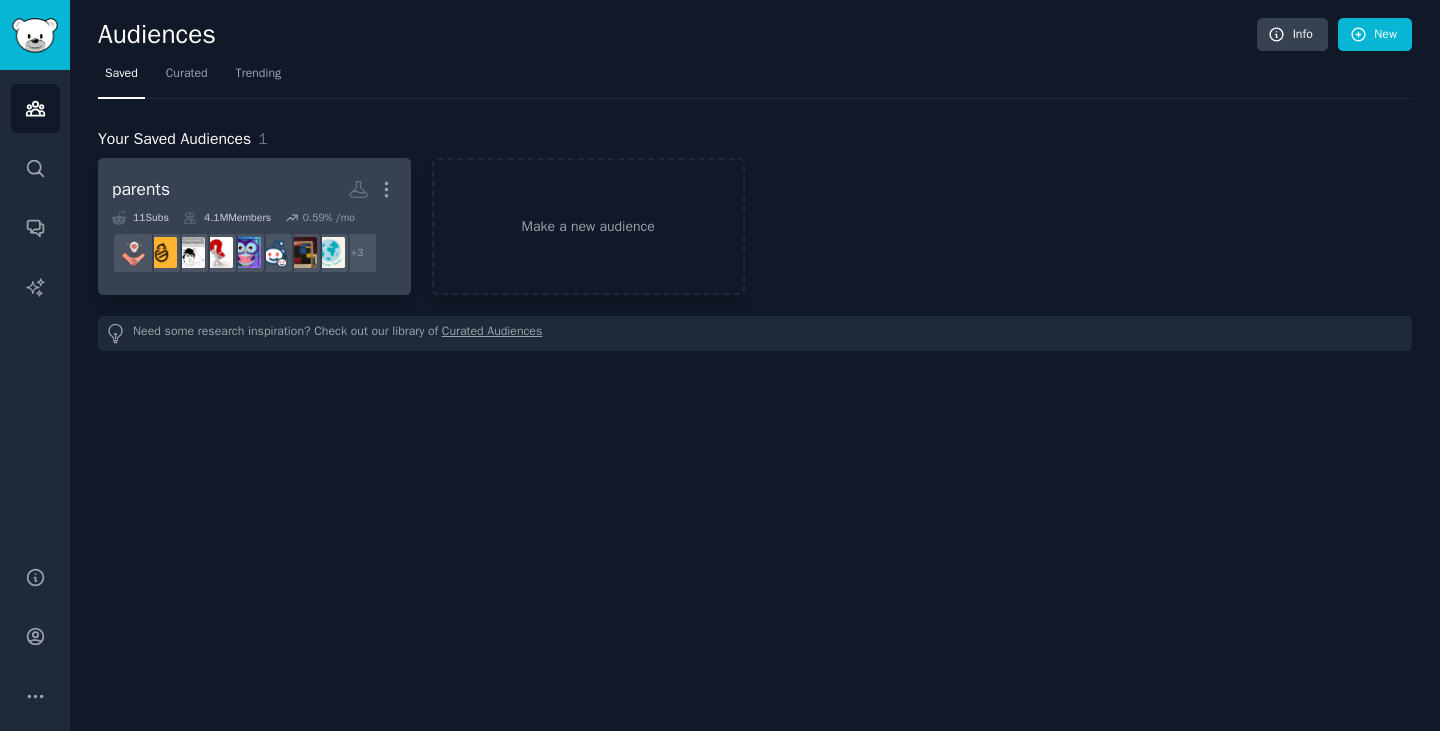 click on "parents More" at bounding box center [254, 189] 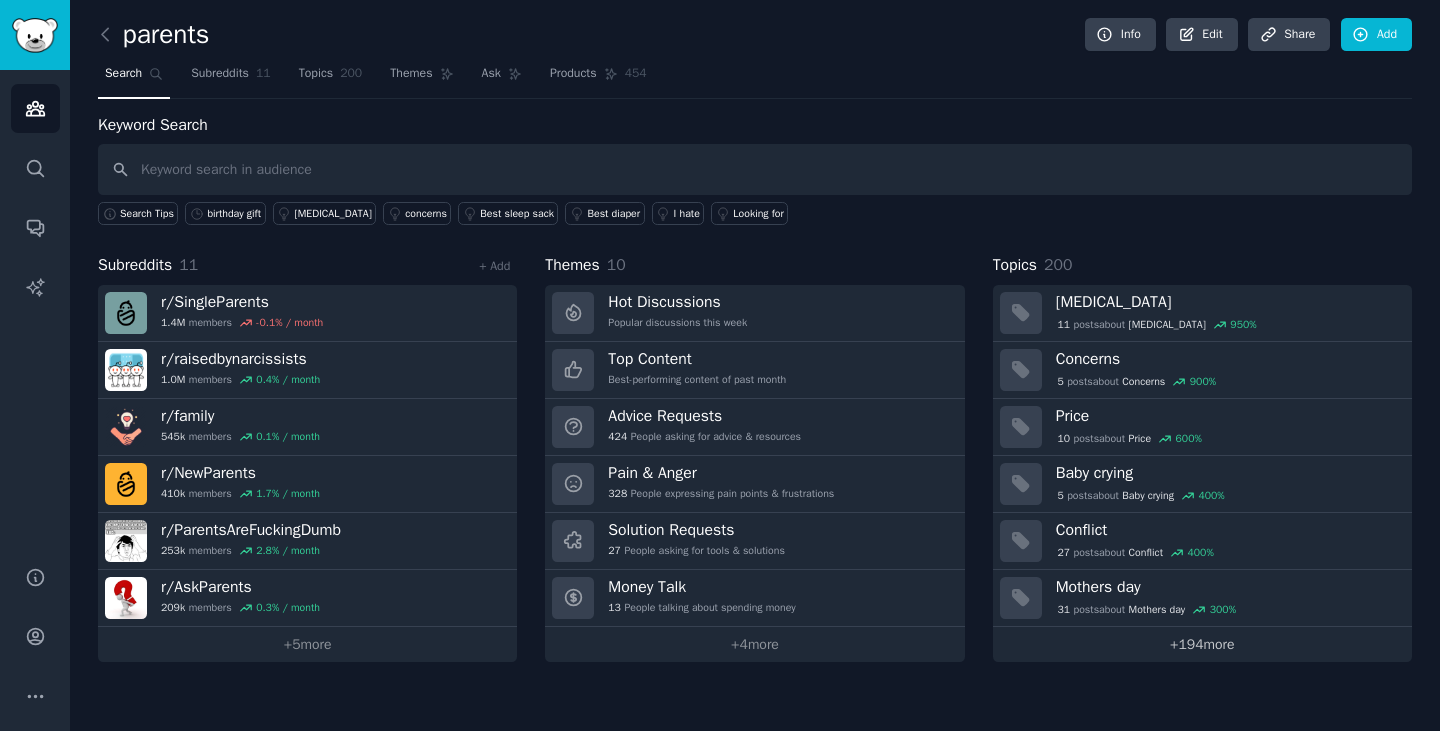 click on "+  194  more" at bounding box center (1202, 644) 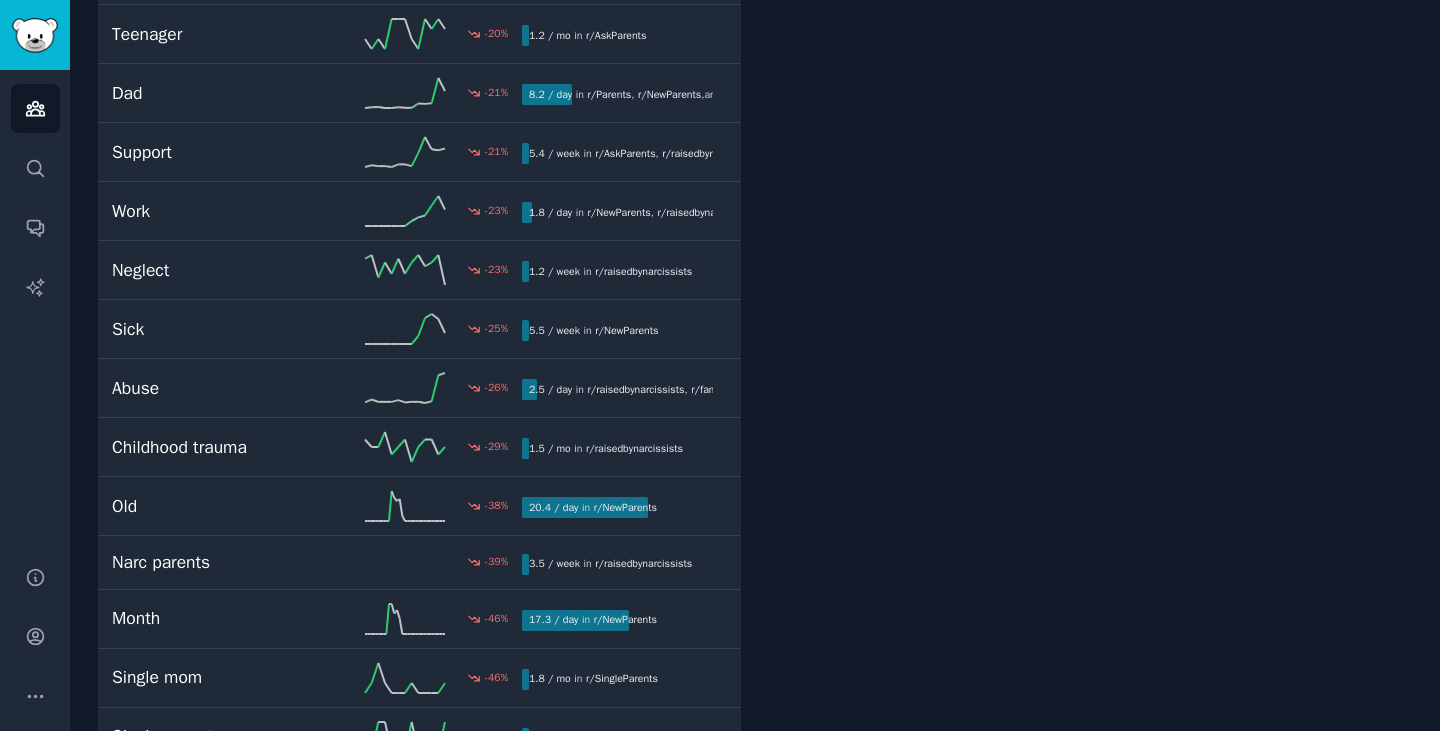 scroll, scrollTop: 10600, scrollLeft: 0, axis: vertical 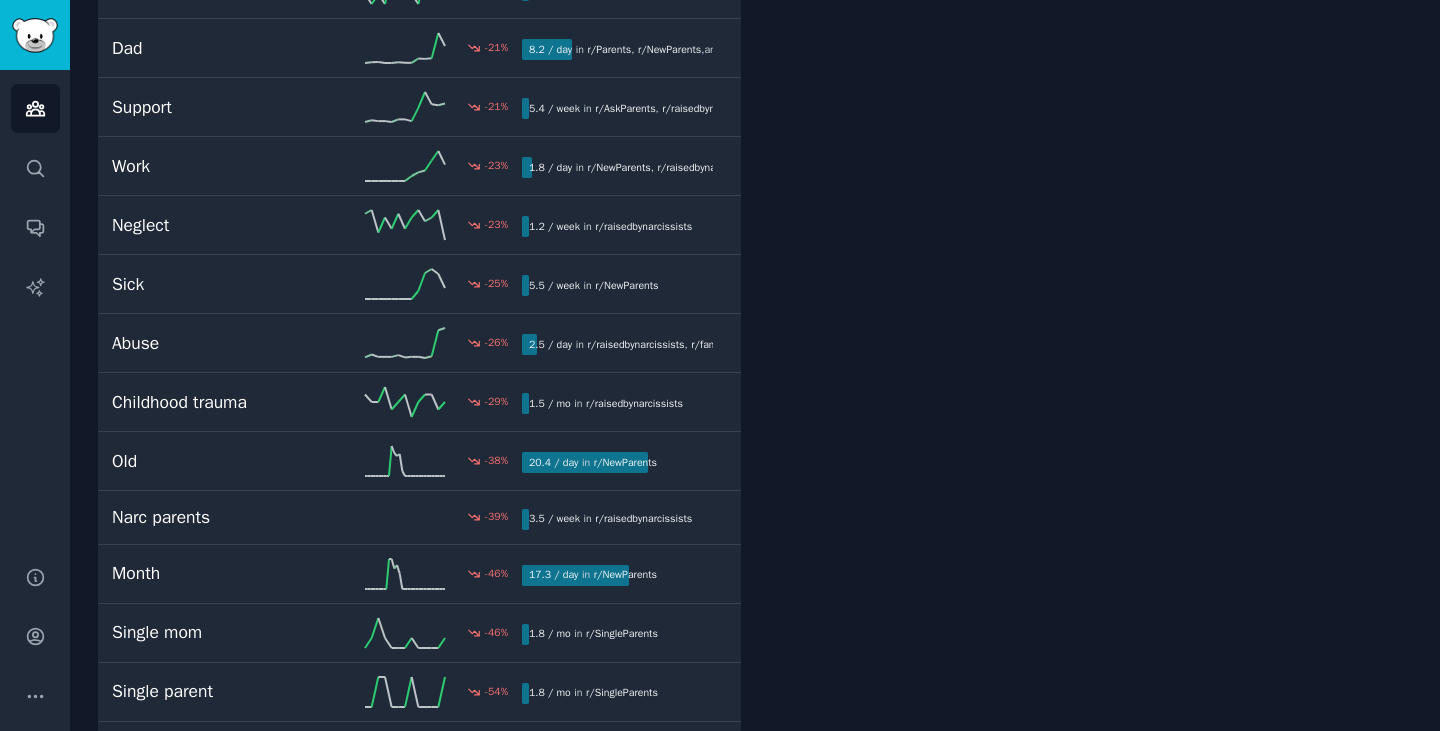click on "[MEDICAL_DATA] 1.5 / week 950 % [MEDICAL_DATA] is a highly contagious [MEDICAL_DATA] that can cause serious complications, making it a major concern for parents in the midst of outbreaks and when considering travel with young children. Browse all Patterns Sentiment Ask Popular Posts [PERSON_NAME] heartbreaking letter talking about the loss of his eldest daughter [PERSON_NAME] in [DATE] to [MEDICAL_DATA], and his passionate plea for vaccination… 1008 Meta-analysis for early MMR vaccination given current [MEDICAL_DATA] outbreak 107 How the hell do I protect my newborn from [MEDICAL_DATA] 85 [MEDICAL_DATA] transmission by vaccinated adults? 73 Im so pissed off about [MEDICAL_DATA] 50 View more Subreddits 11  r/ ScienceBasedParenting 11" at bounding box center (1090, -4583) 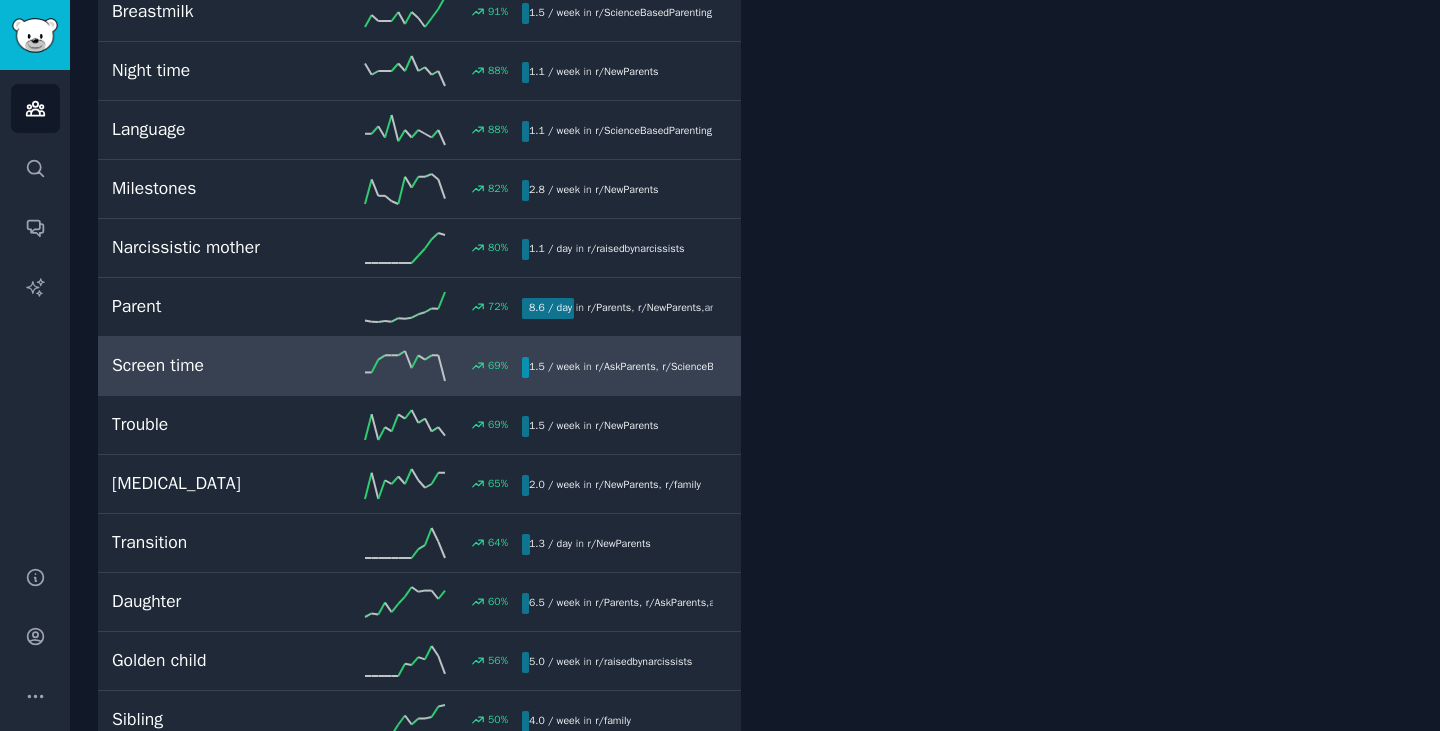 click on "Screen time 69 % 1.5 / week  in    r/ AskParents ,  r/ ScienceBasedParenting" at bounding box center [419, 366] 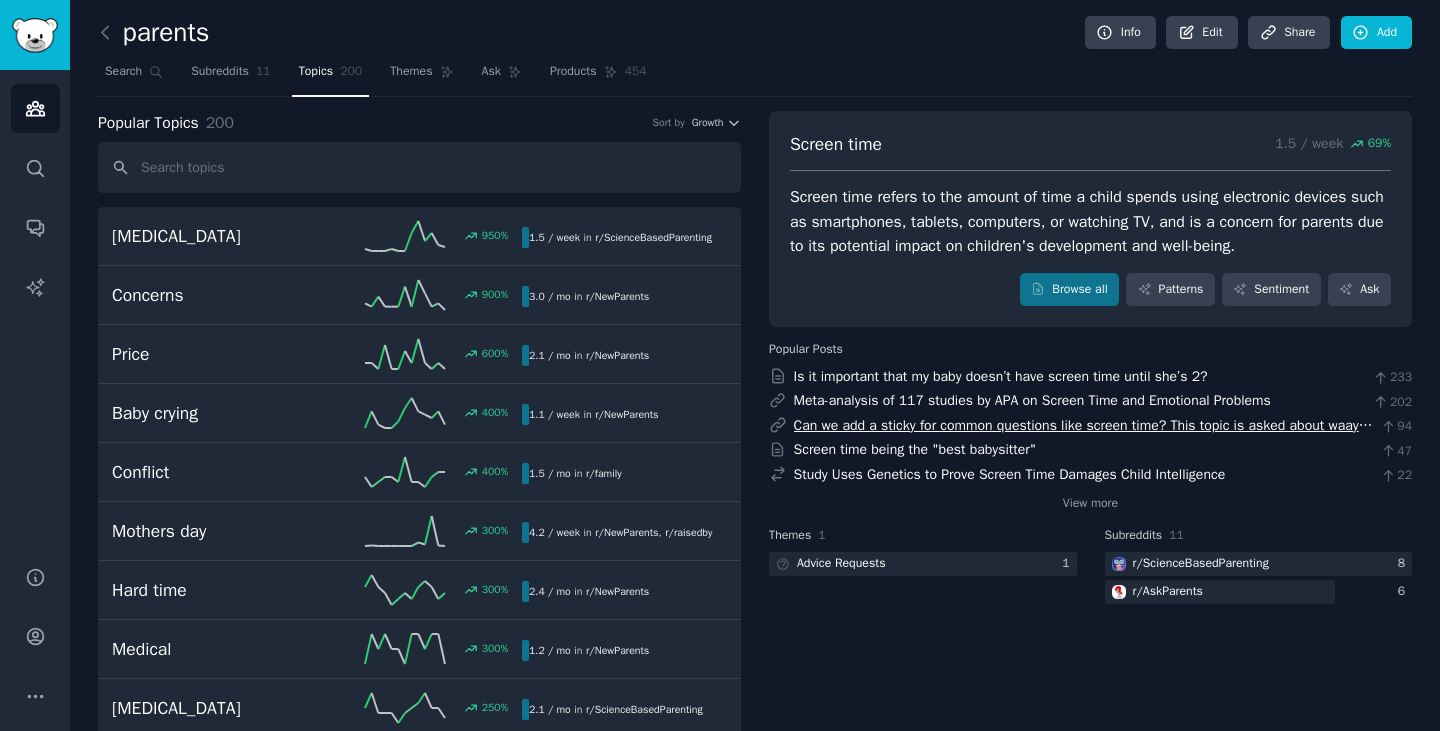 scroll, scrollTop: 0, scrollLeft: 0, axis: both 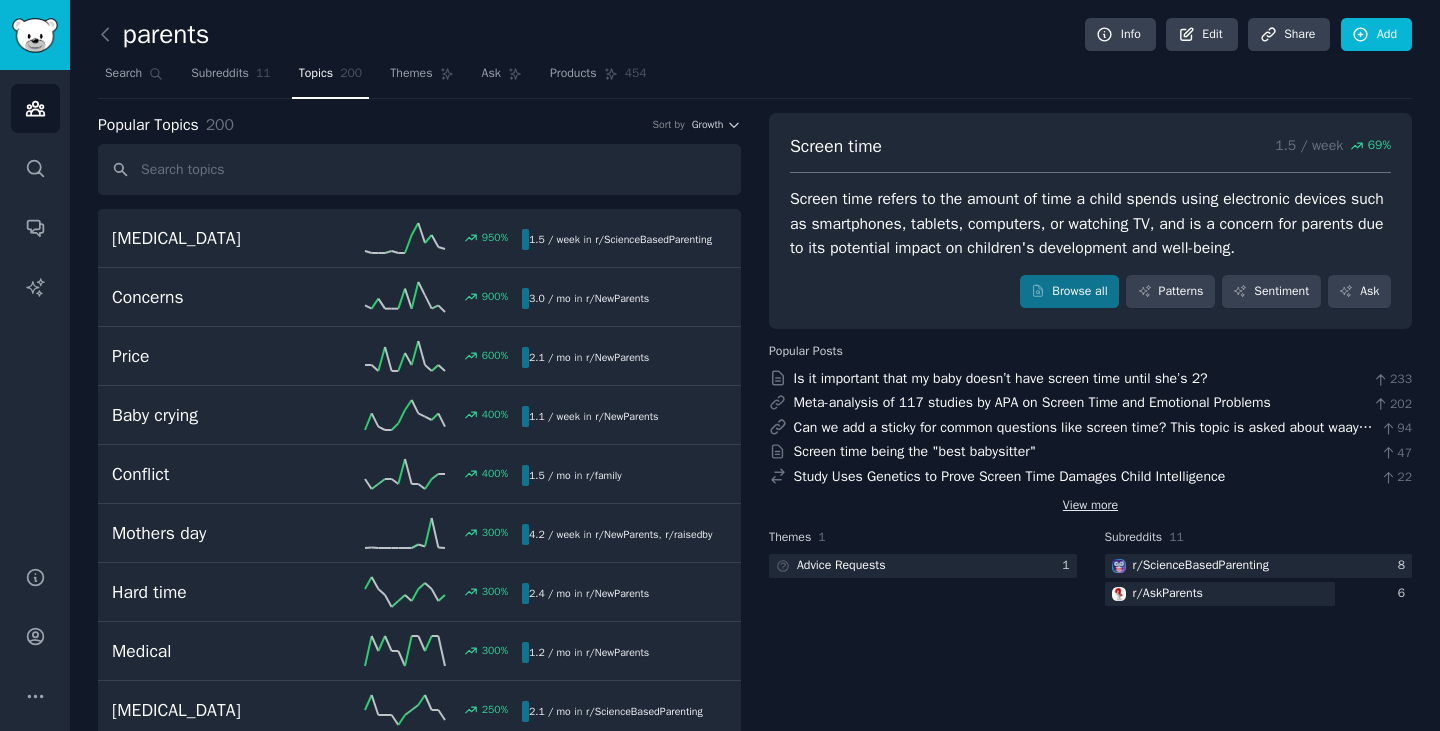 click on "View more" at bounding box center [1090, 506] 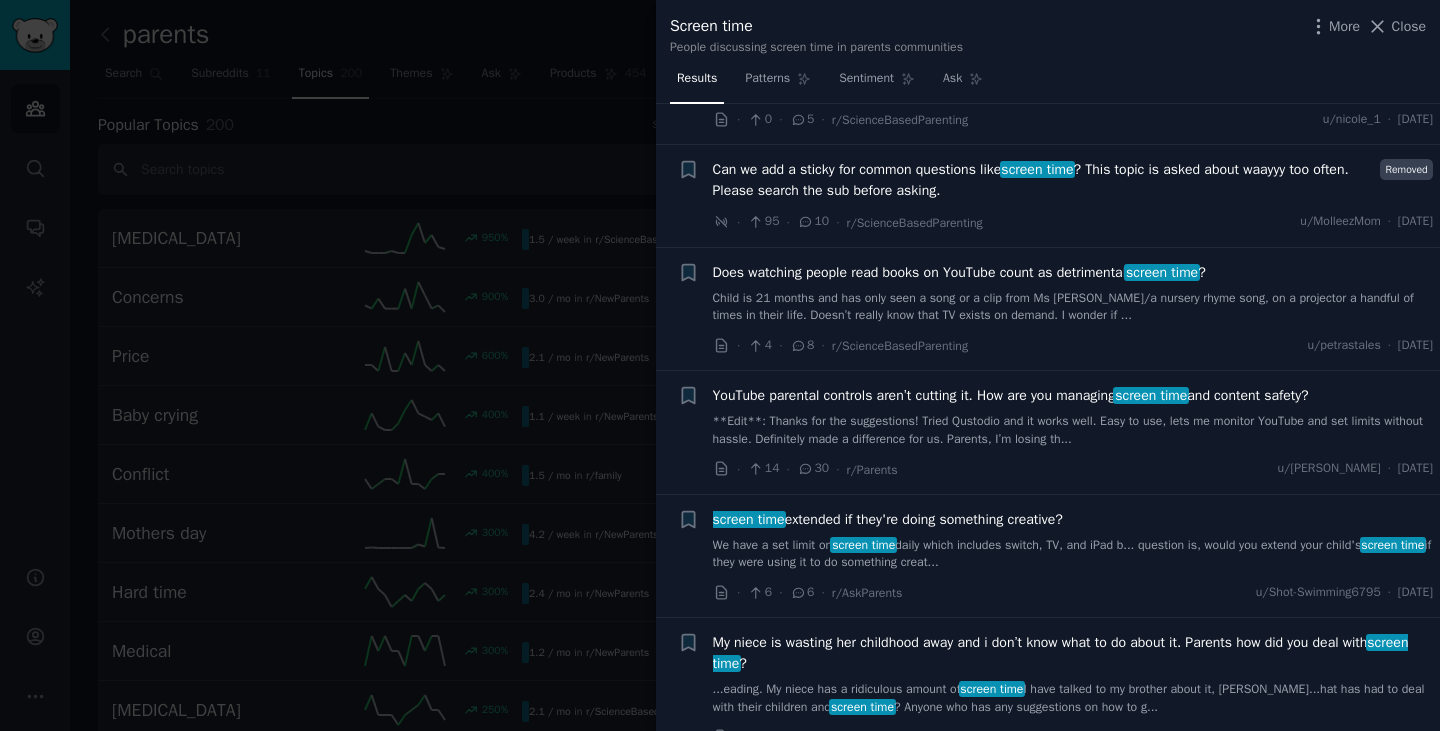 scroll, scrollTop: 600, scrollLeft: 0, axis: vertical 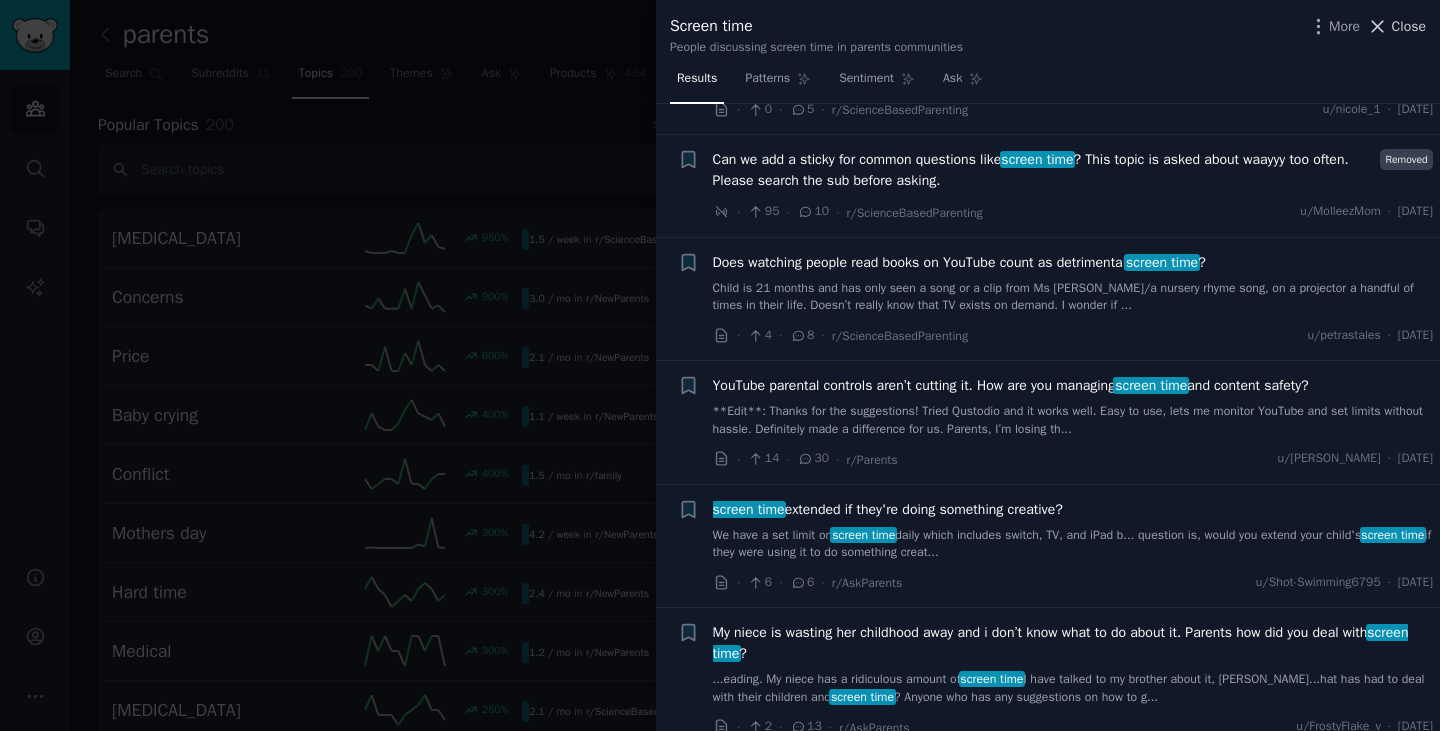 click on "Close" at bounding box center [1409, 26] 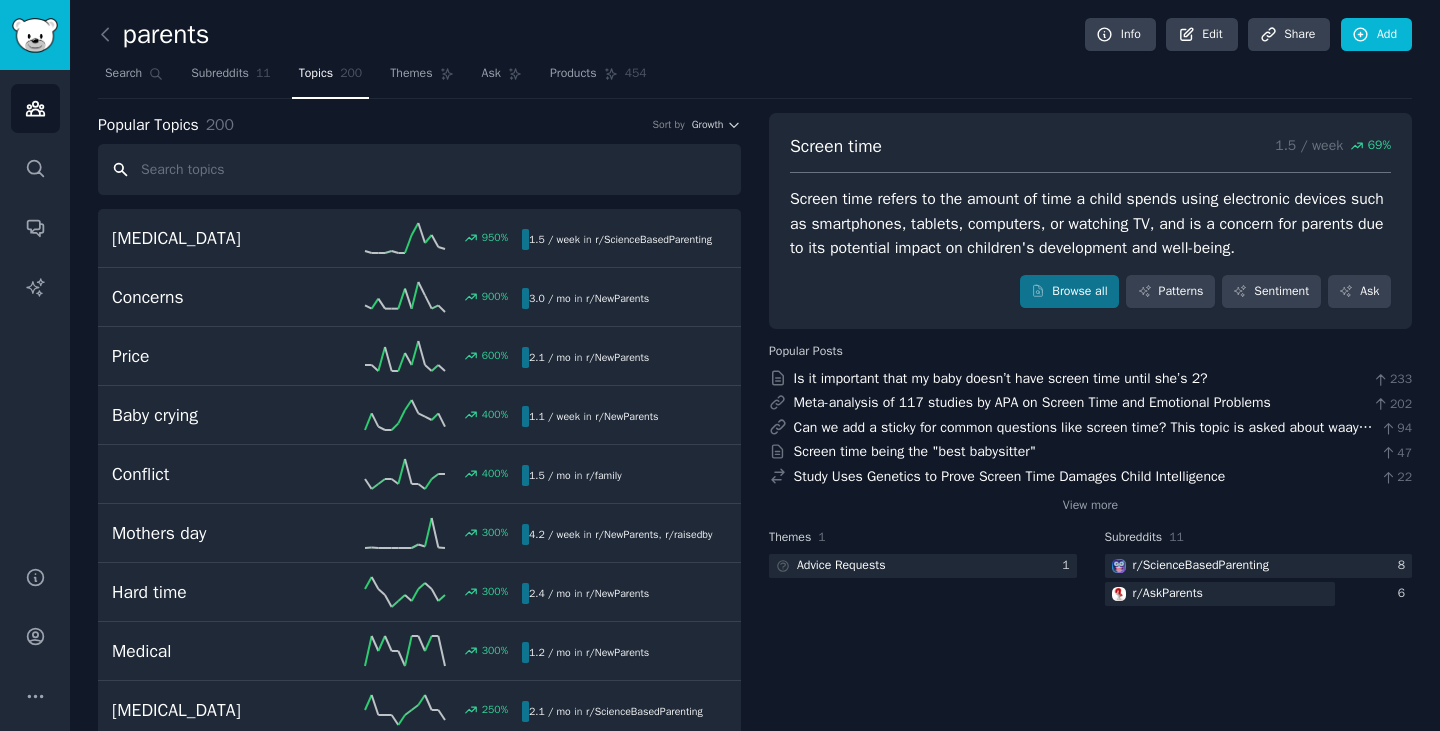 click at bounding box center (419, 169) 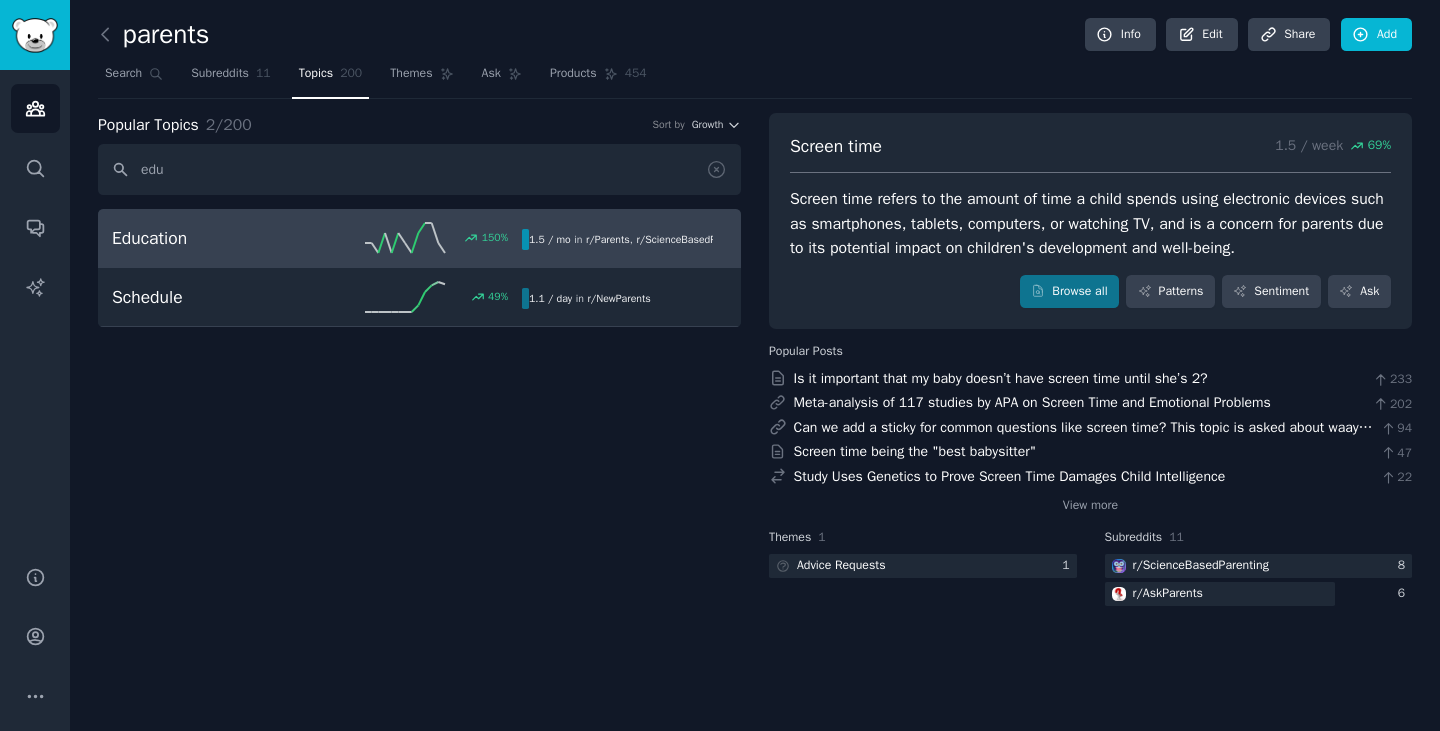 click on "Education" at bounding box center [214, 238] 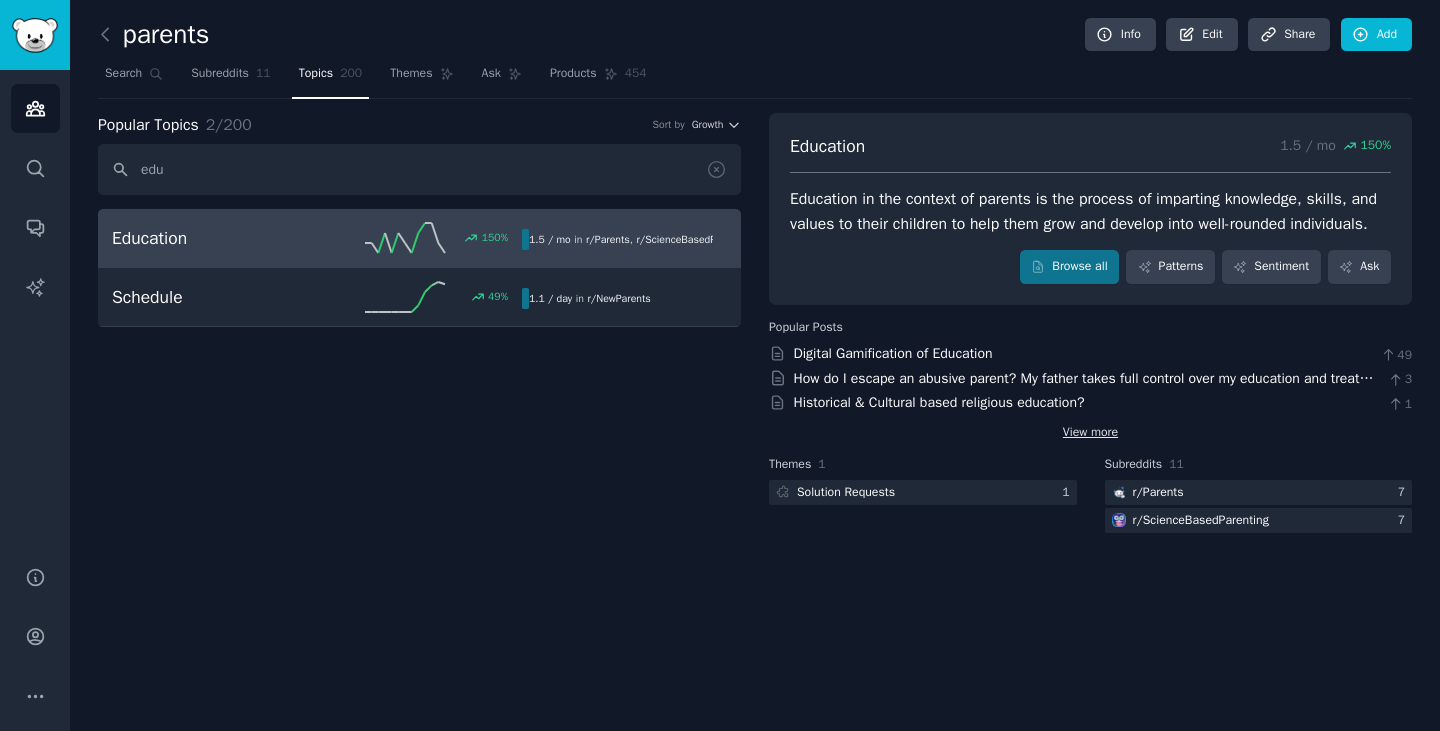 click on "View more" at bounding box center [1090, 433] 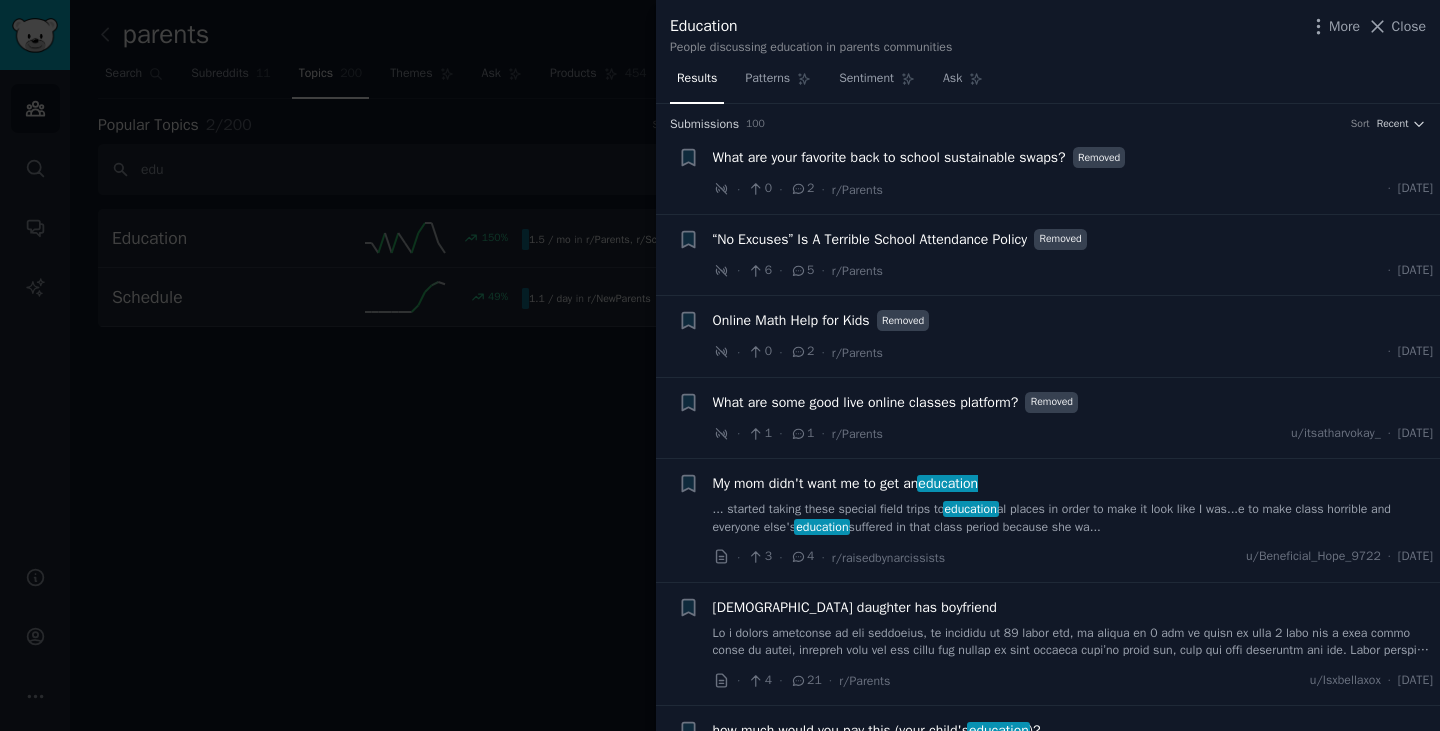 scroll, scrollTop: 0, scrollLeft: 0, axis: both 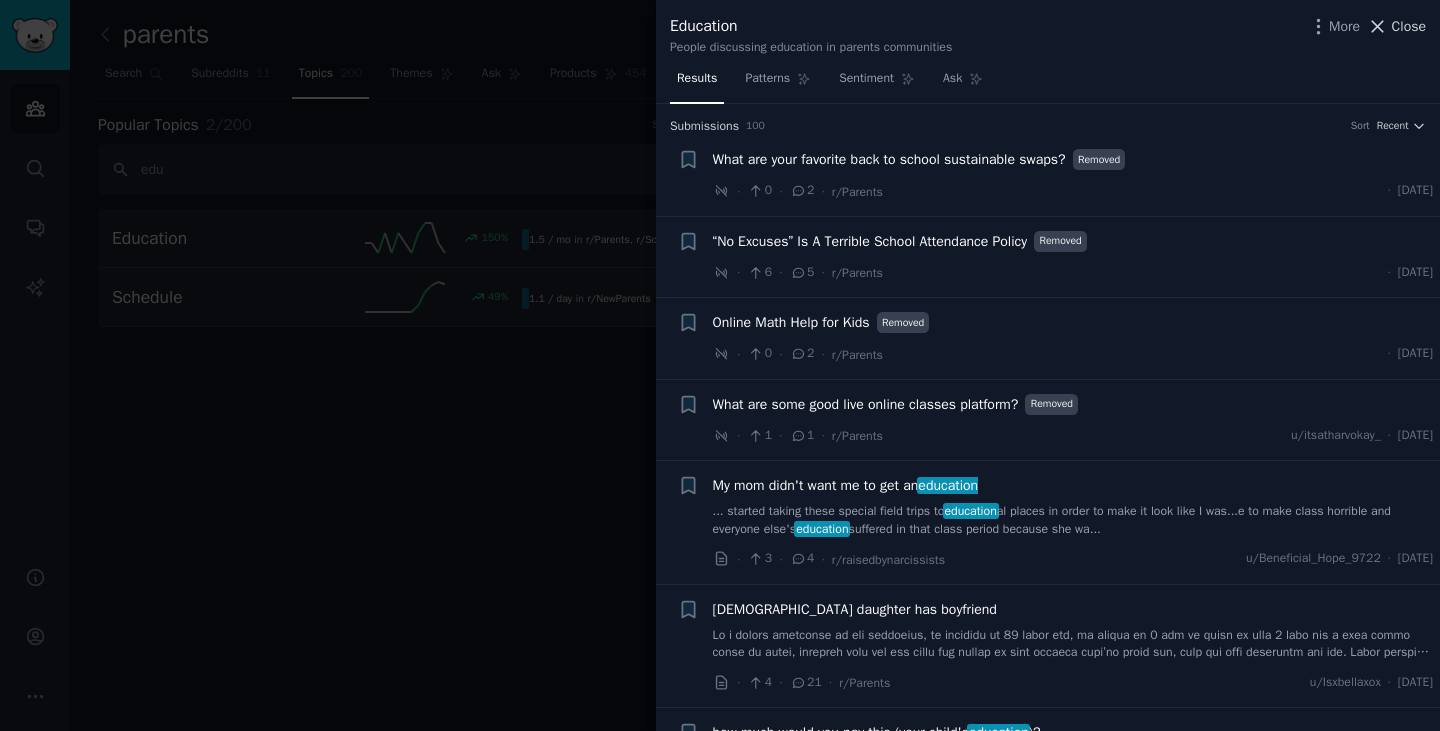 click on "Close" at bounding box center (1409, 26) 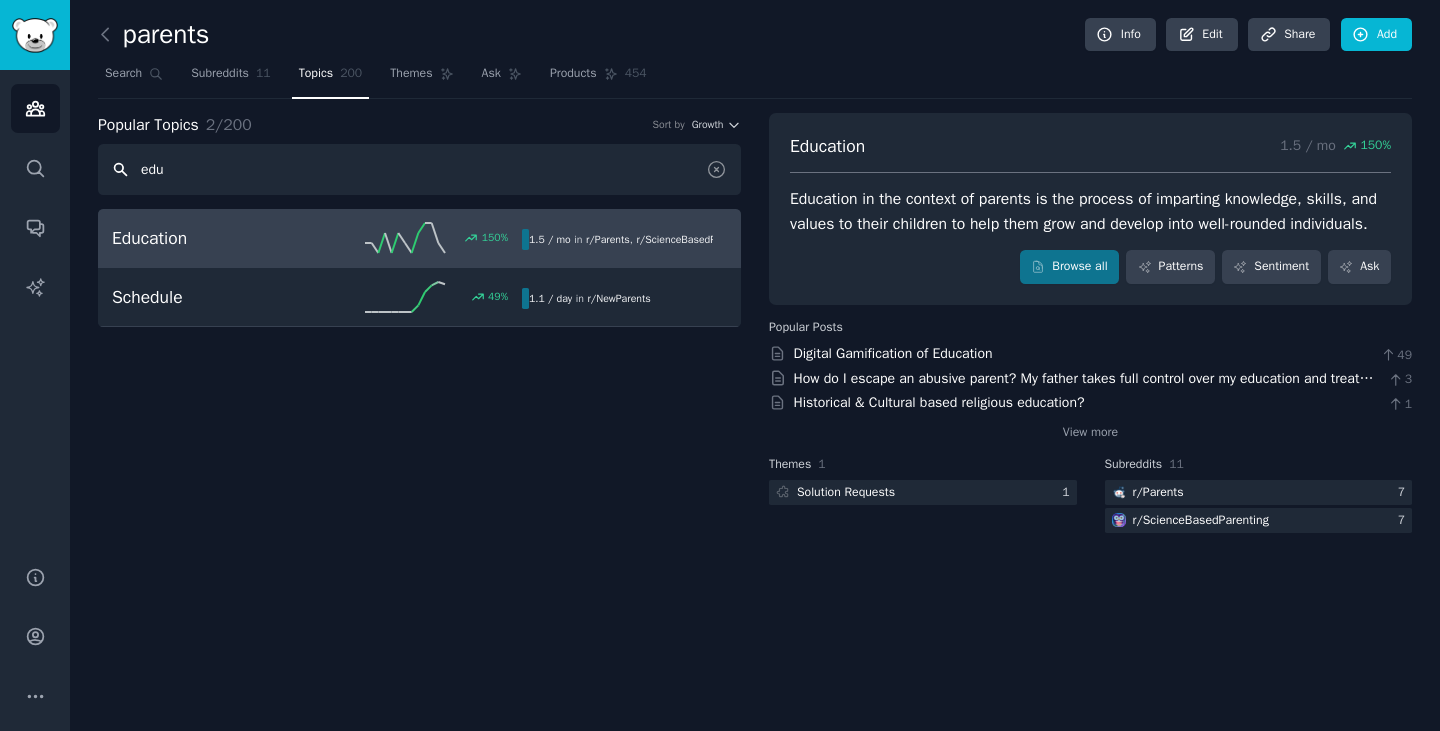 click on "edu" at bounding box center (419, 169) 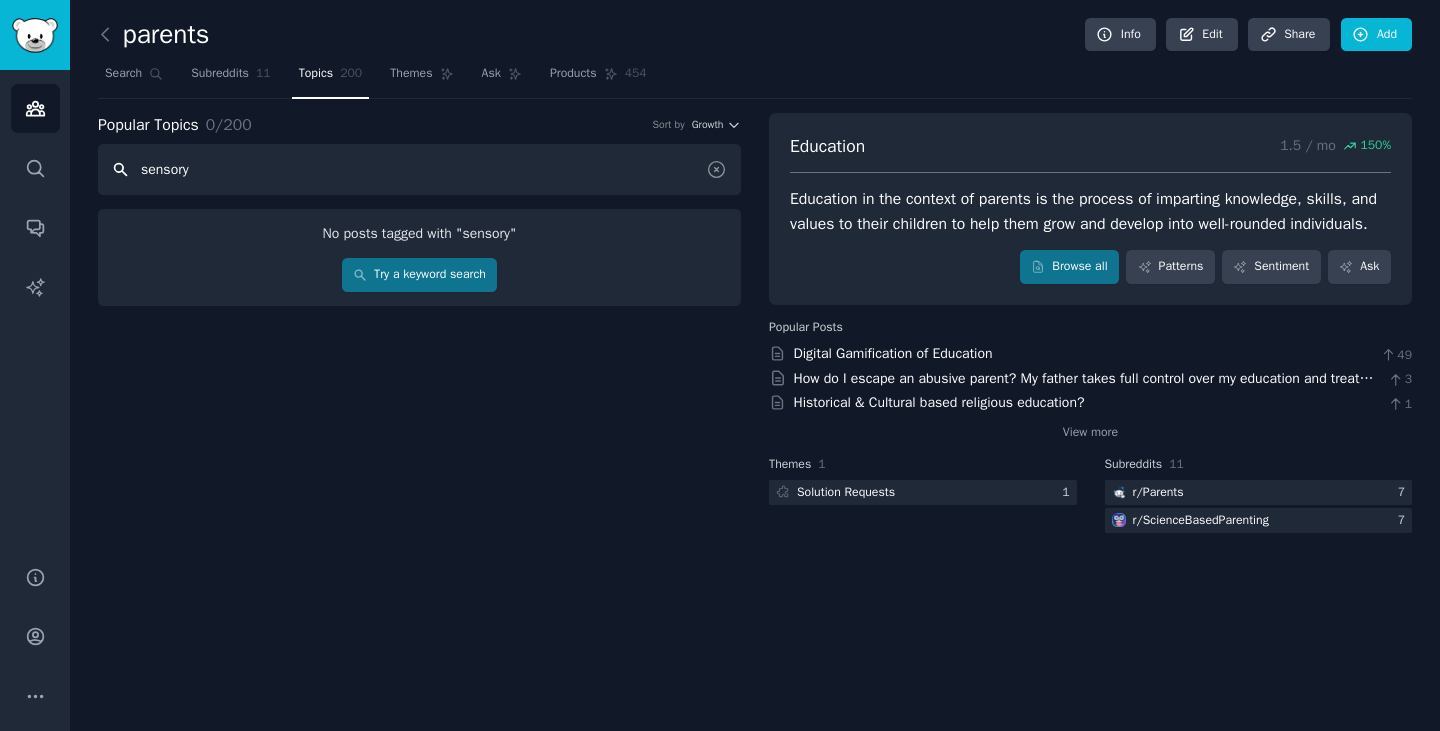 type on "sensory" 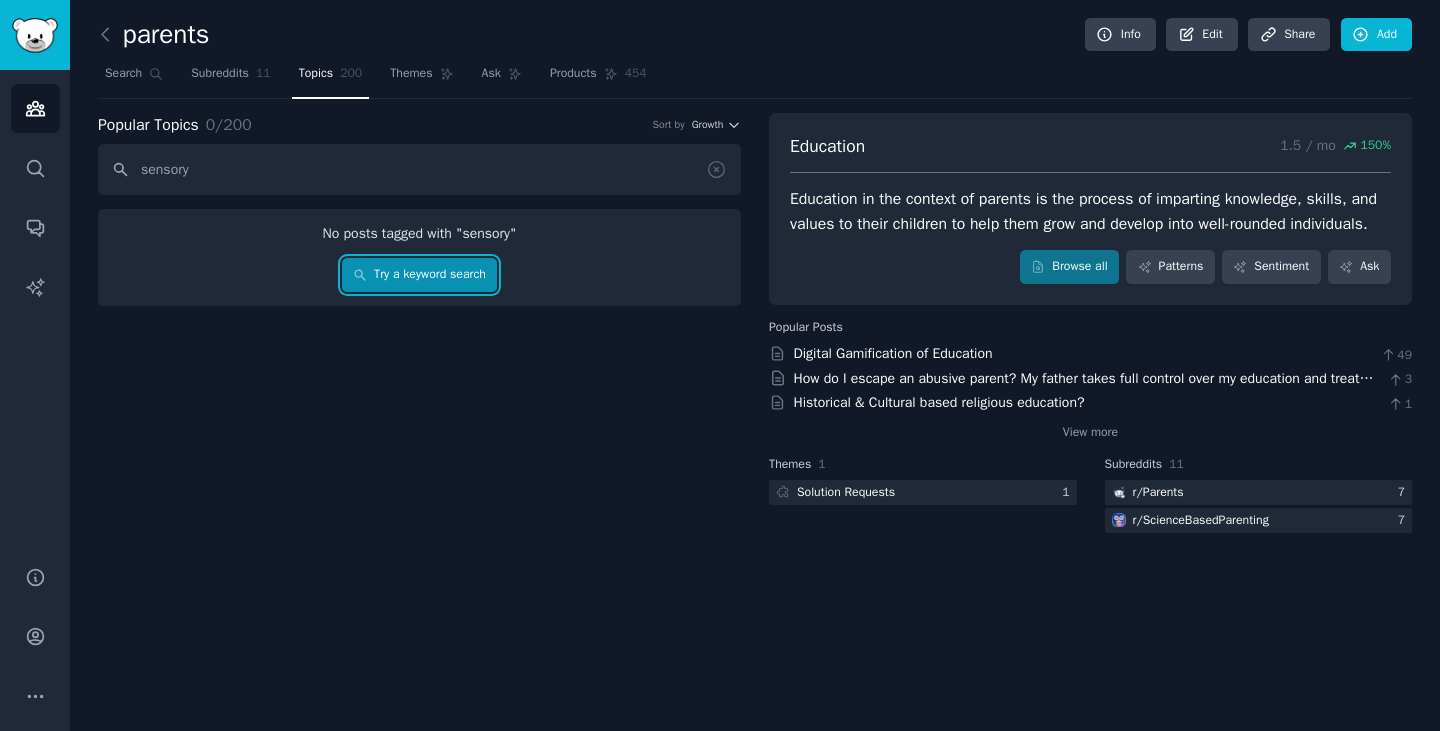 click on "Try a keyword search" at bounding box center [420, 275] 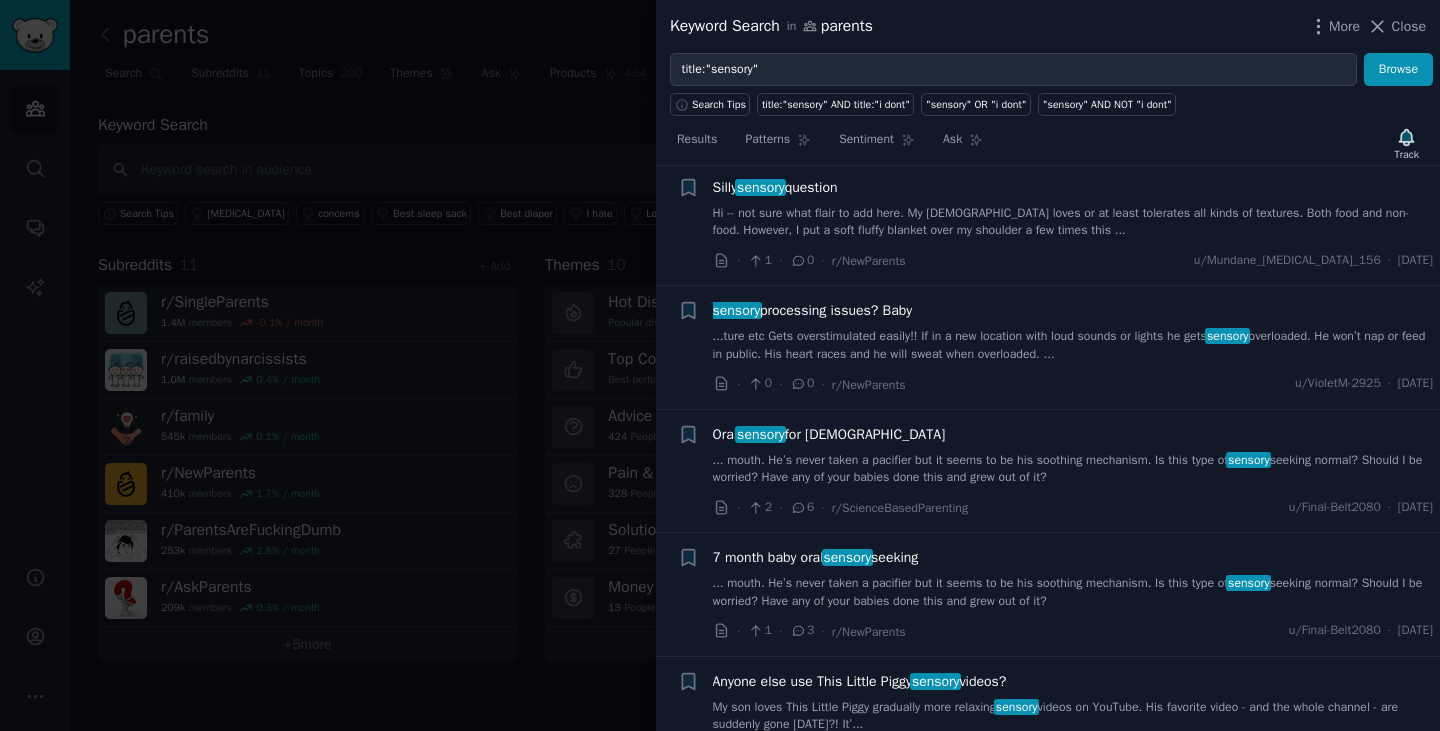 scroll, scrollTop: 800, scrollLeft: 0, axis: vertical 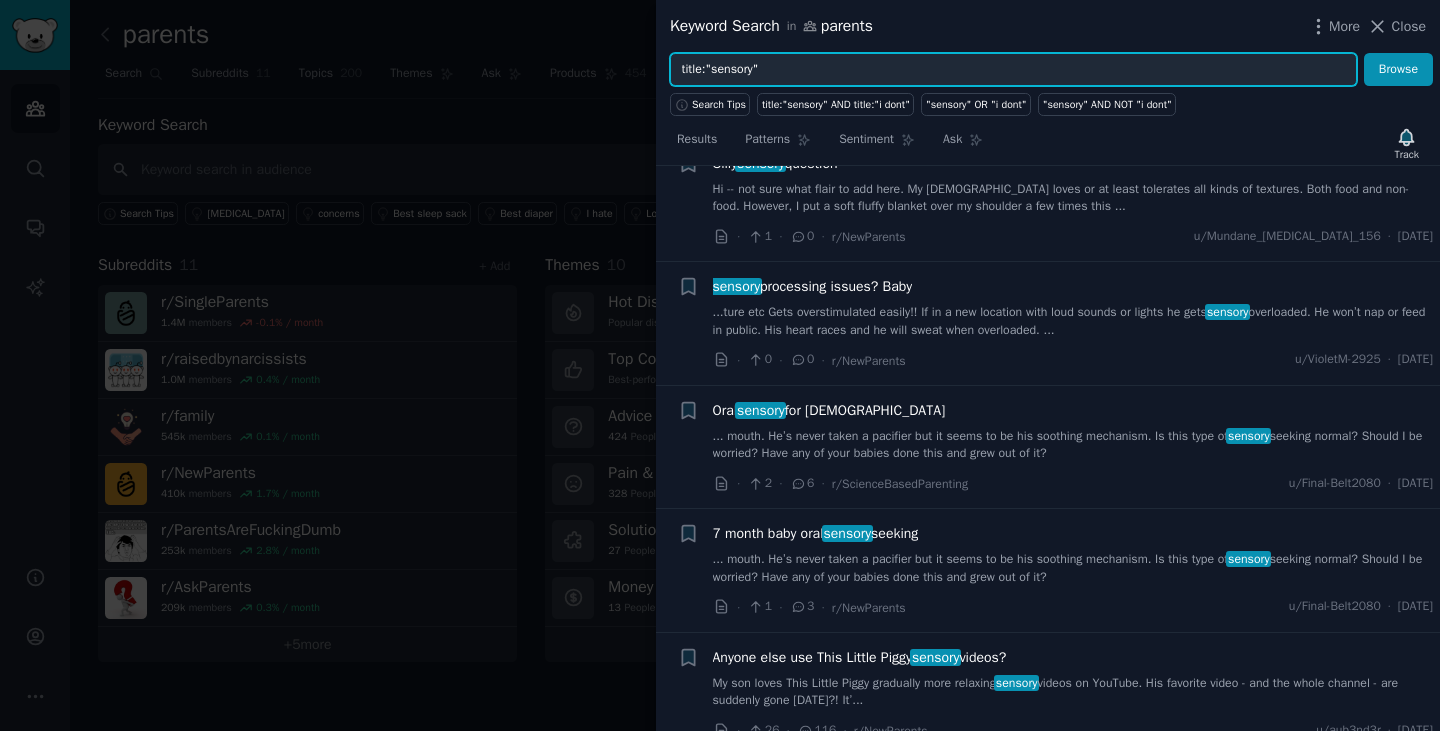 click on "title:"sensory"" at bounding box center [1013, 70] 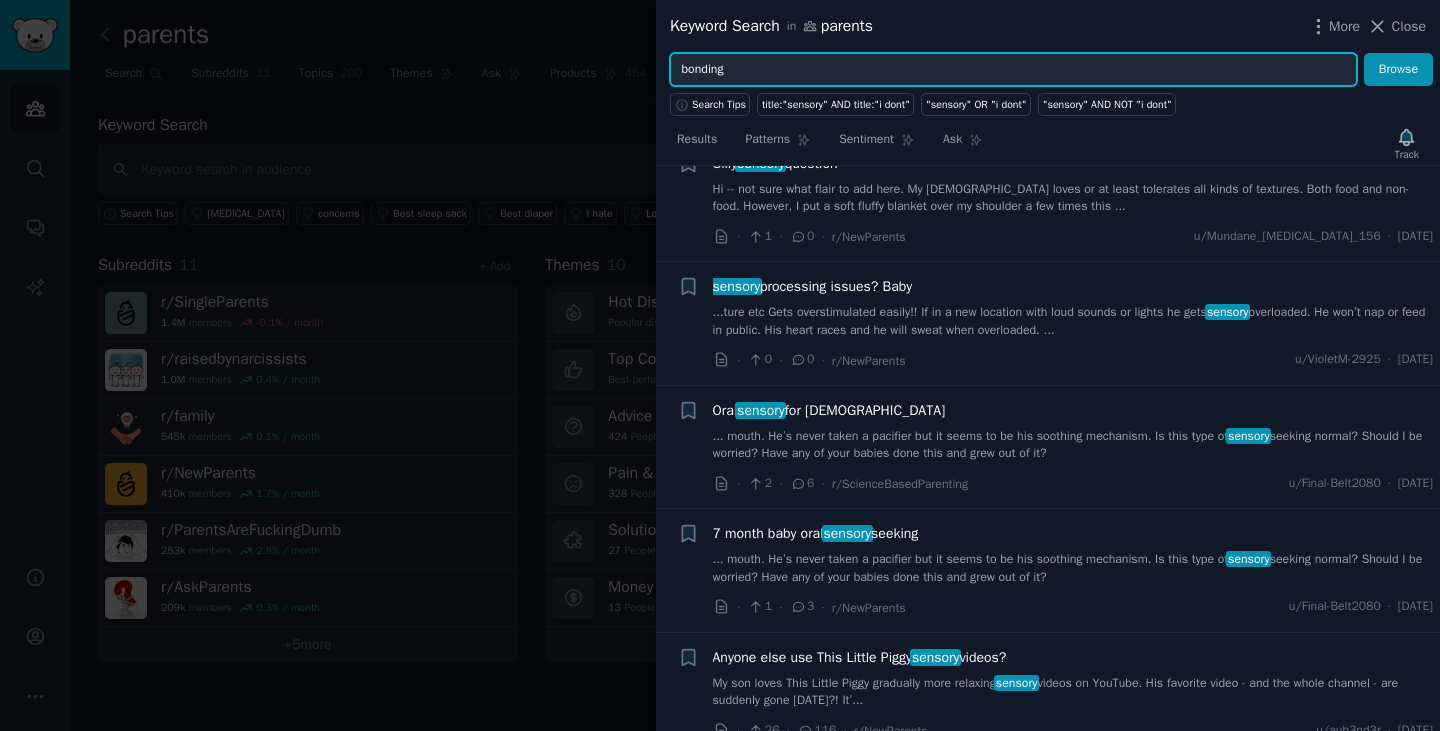 click on "Browse" at bounding box center (1398, 70) 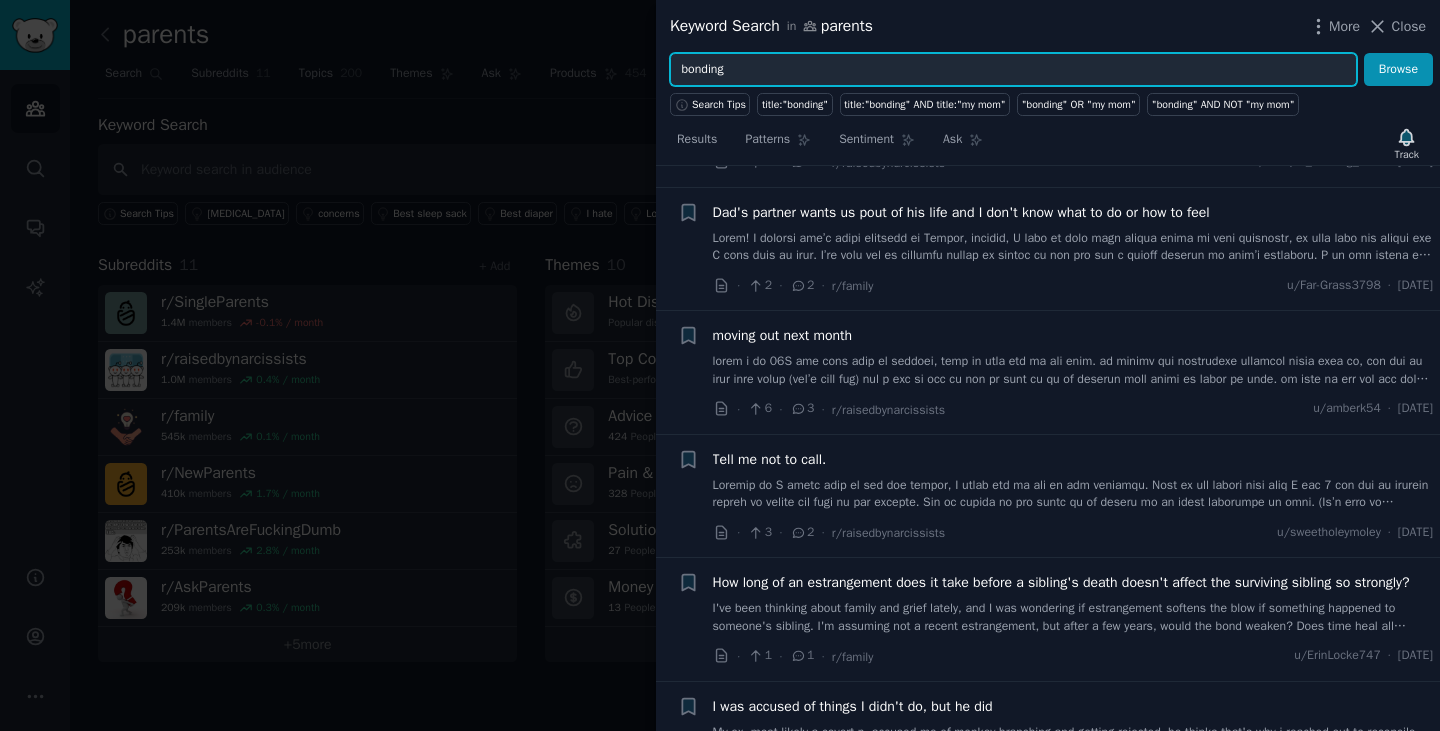 scroll, scrollTop: 1000, scrollLeft: 0, axis: vertical 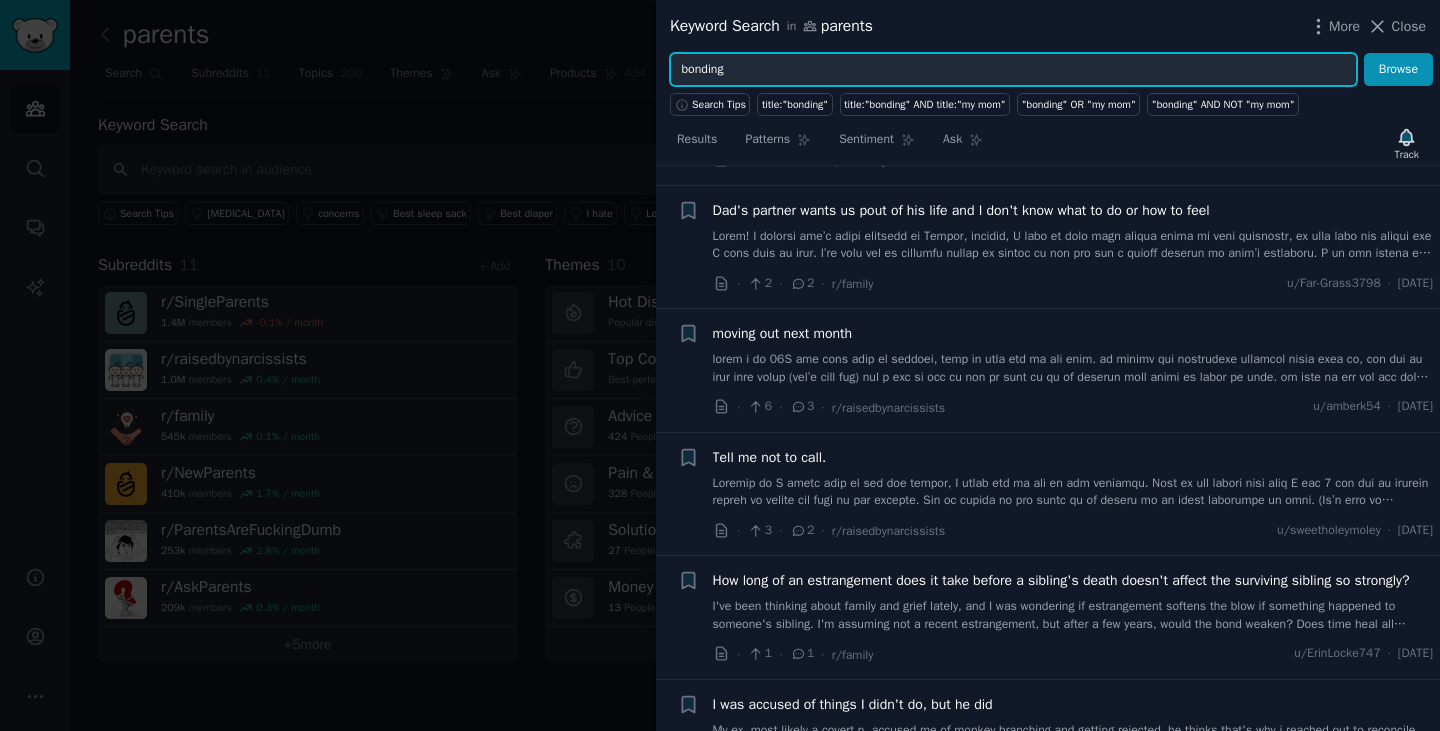 click on "bonding" at bounding box center [1013, 70] 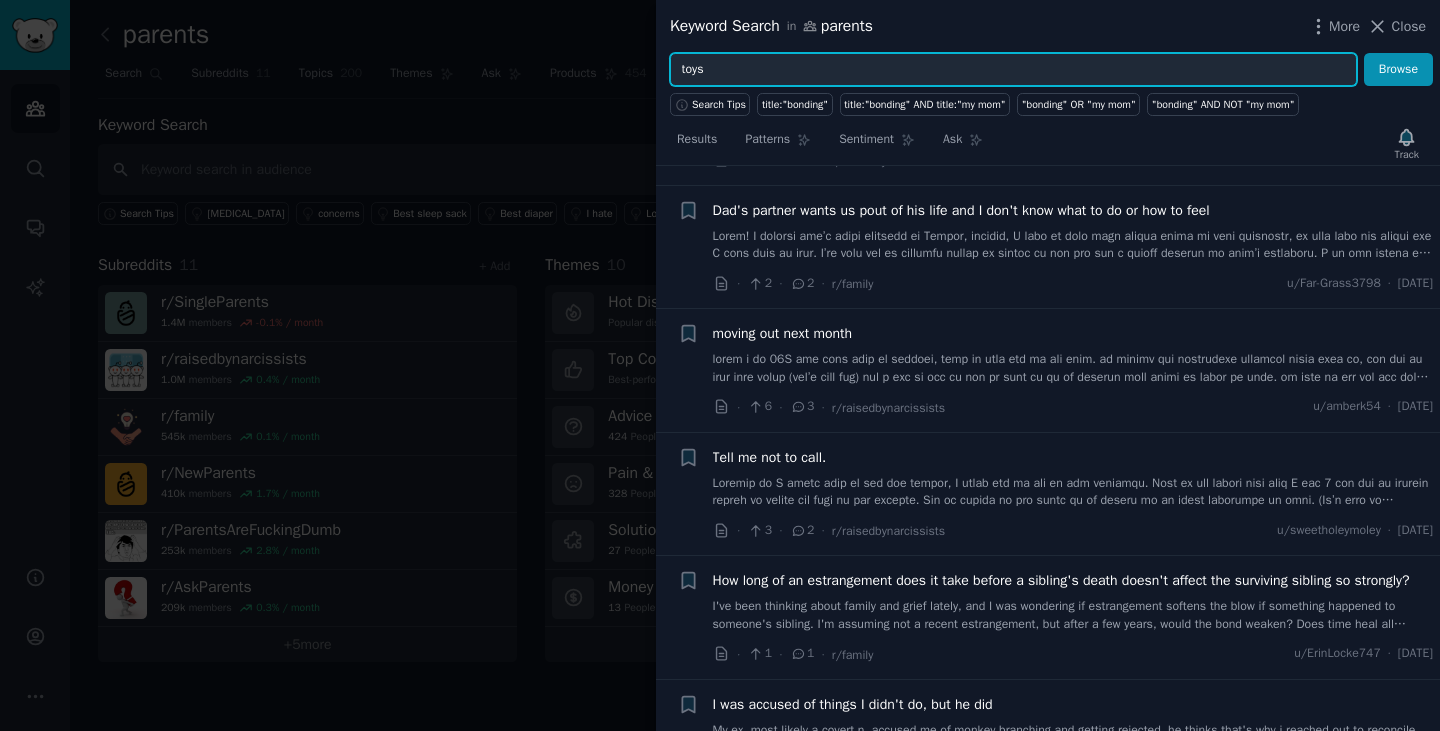 click on "Browse" at bounding box center [1398, 70] 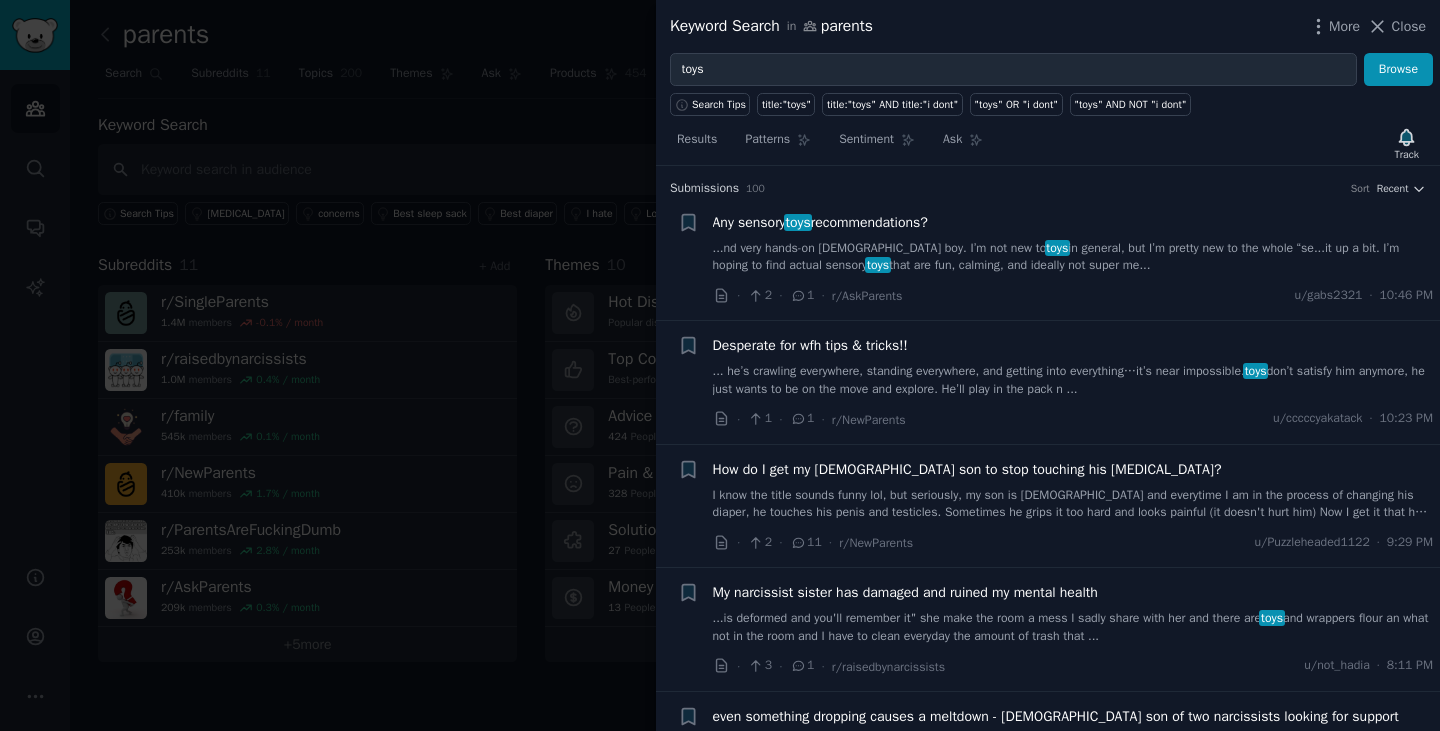 click on "I know the title sounds funny lol, but seriously, my son is [DEMOGRAPHIC_DATA] and everytime I am in the process of changing his diaper, he touches his penis and testicles. Sometimes he grips it too hard and looks painful (it doesn't hurt him) Now I get it that he is a boy and boys do that, but when he poops in his diaper, the poop would be on his penis and testicles. He would reach down there. When I stop him from touching it, he starts having a fit and starts crying. Then he would start kicking then his feet would get in the poop. I just don't want him touching his poop and next thing you know, he will touch his face or put it in his mouth. I tried giving him a toy to distract him, but he would just throw the toy off the changing table. Please help." at bounding box center [1073, 504] 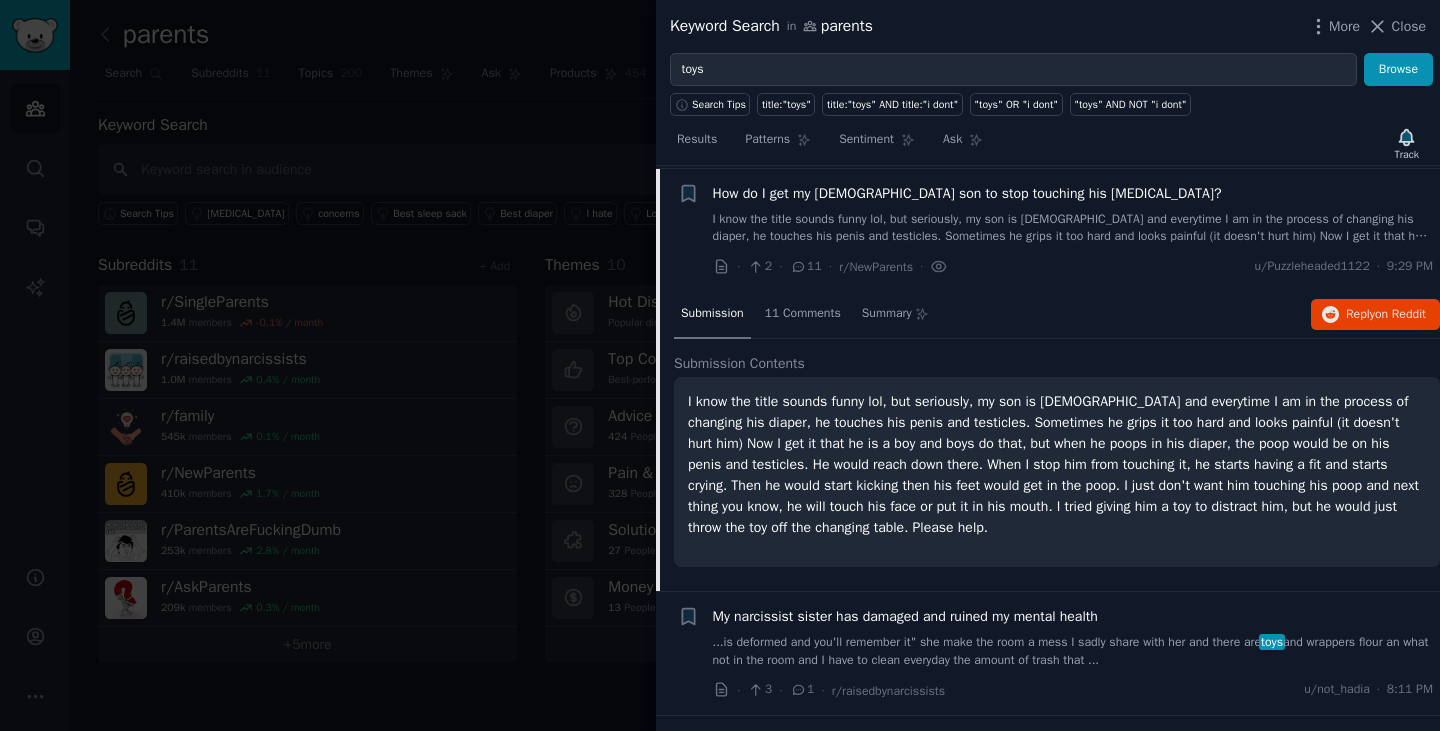 scroll, scrollTop: 279, scrollLeft: 0, axis: vertical 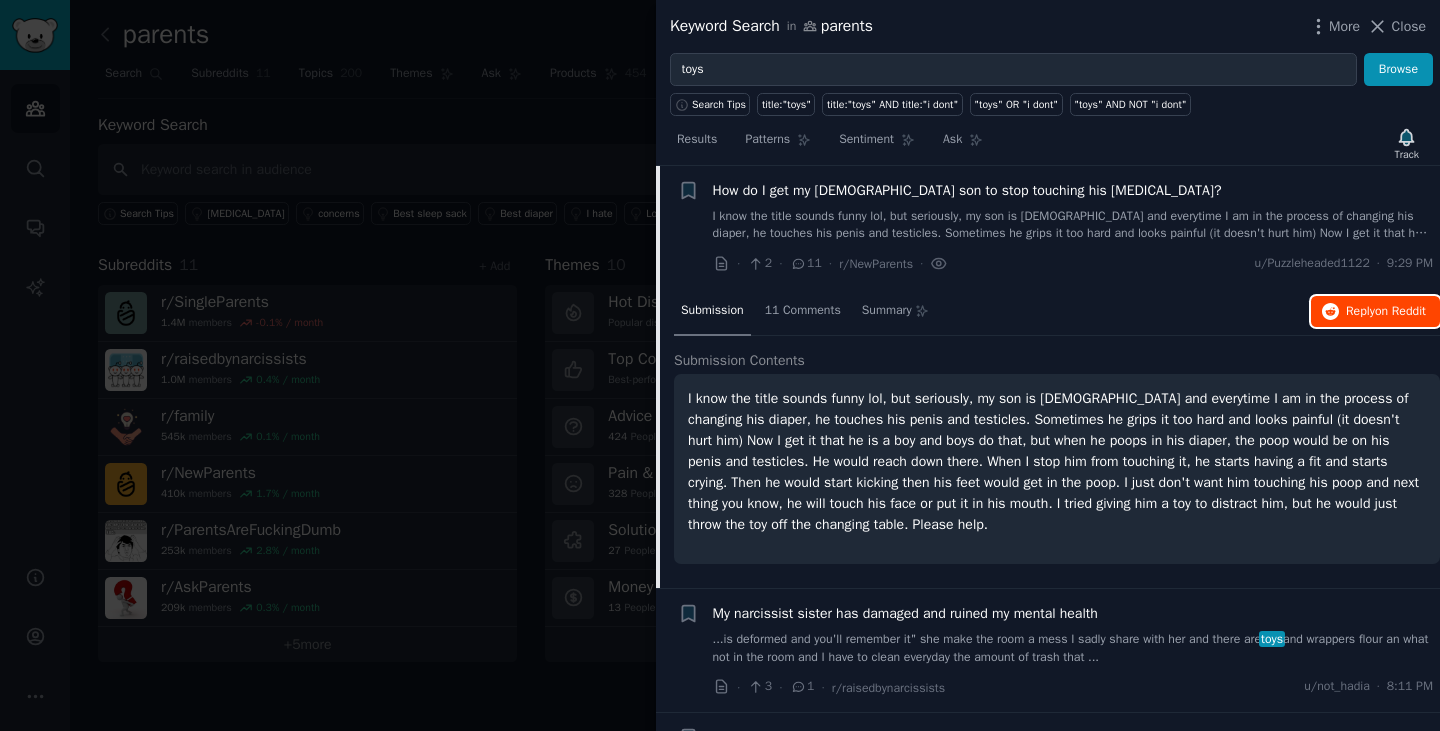 click on "Reply  on Reddit" at bounding box center (1386, 312) 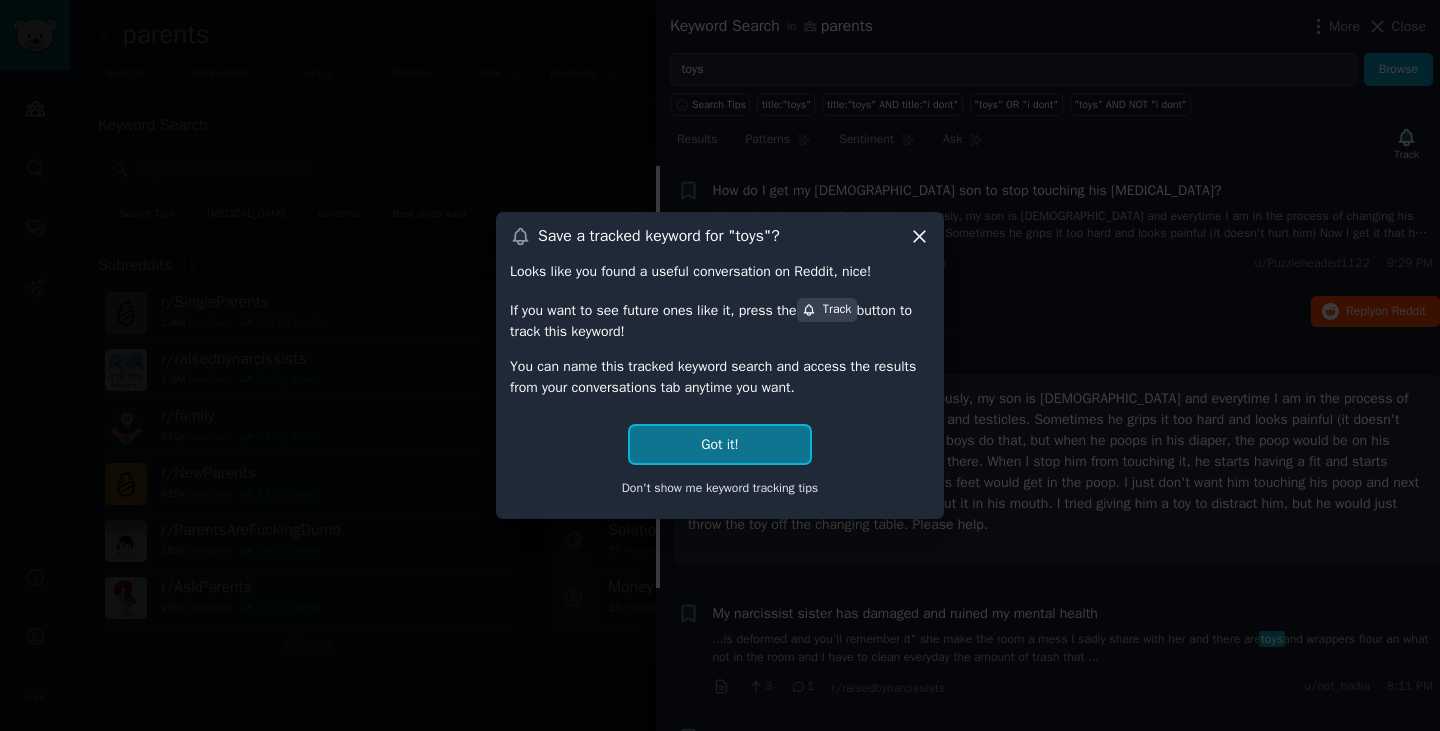 click on "Got it!" at bounding box center [719, 444] 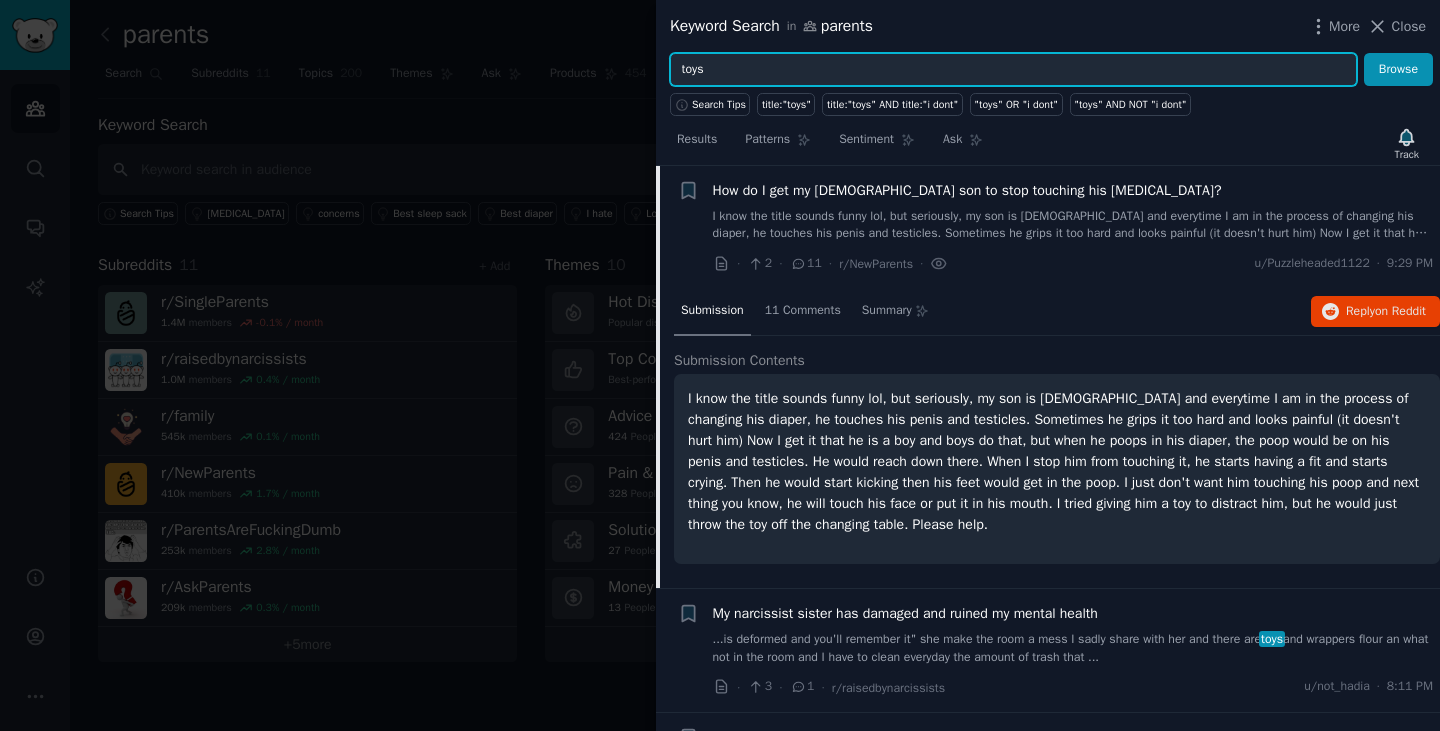 click on "toys" at bounding box center (1013, 70) 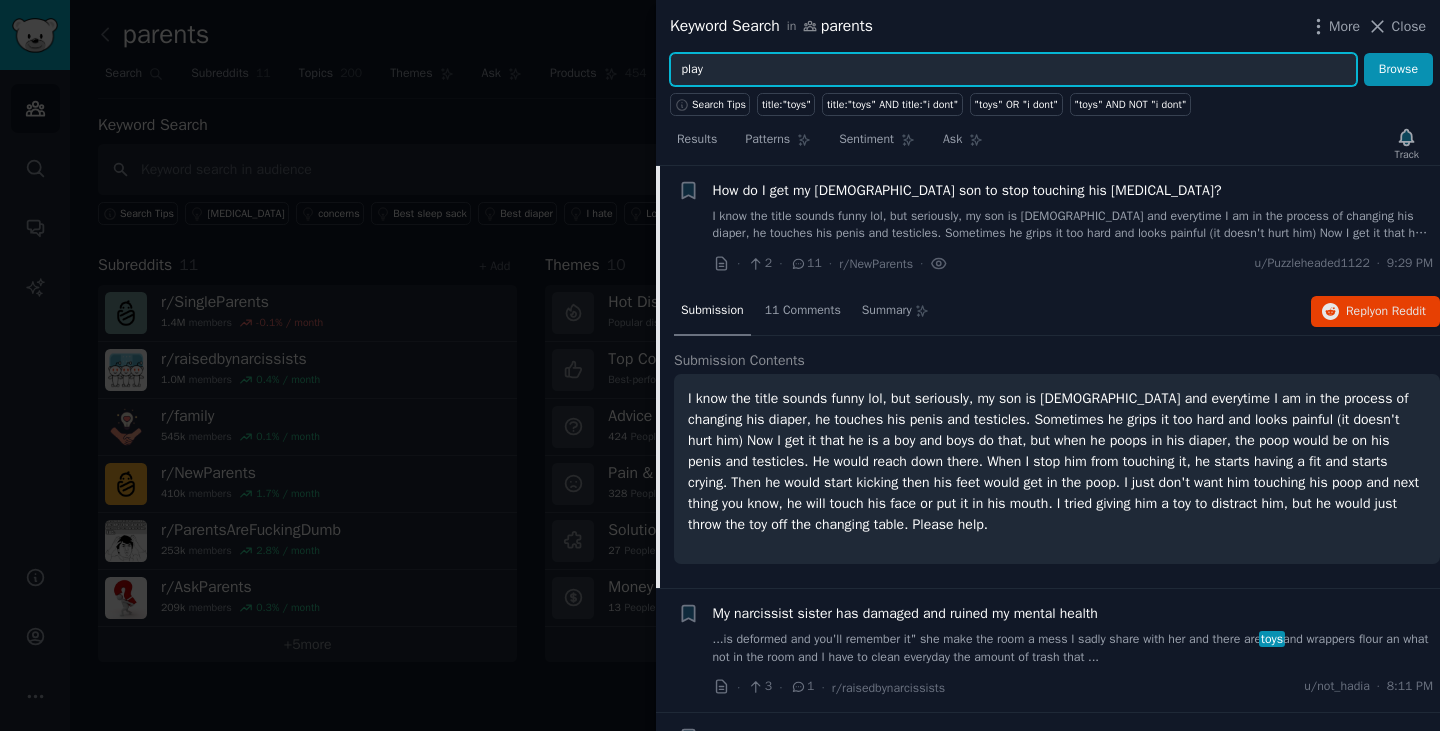 type on "play" 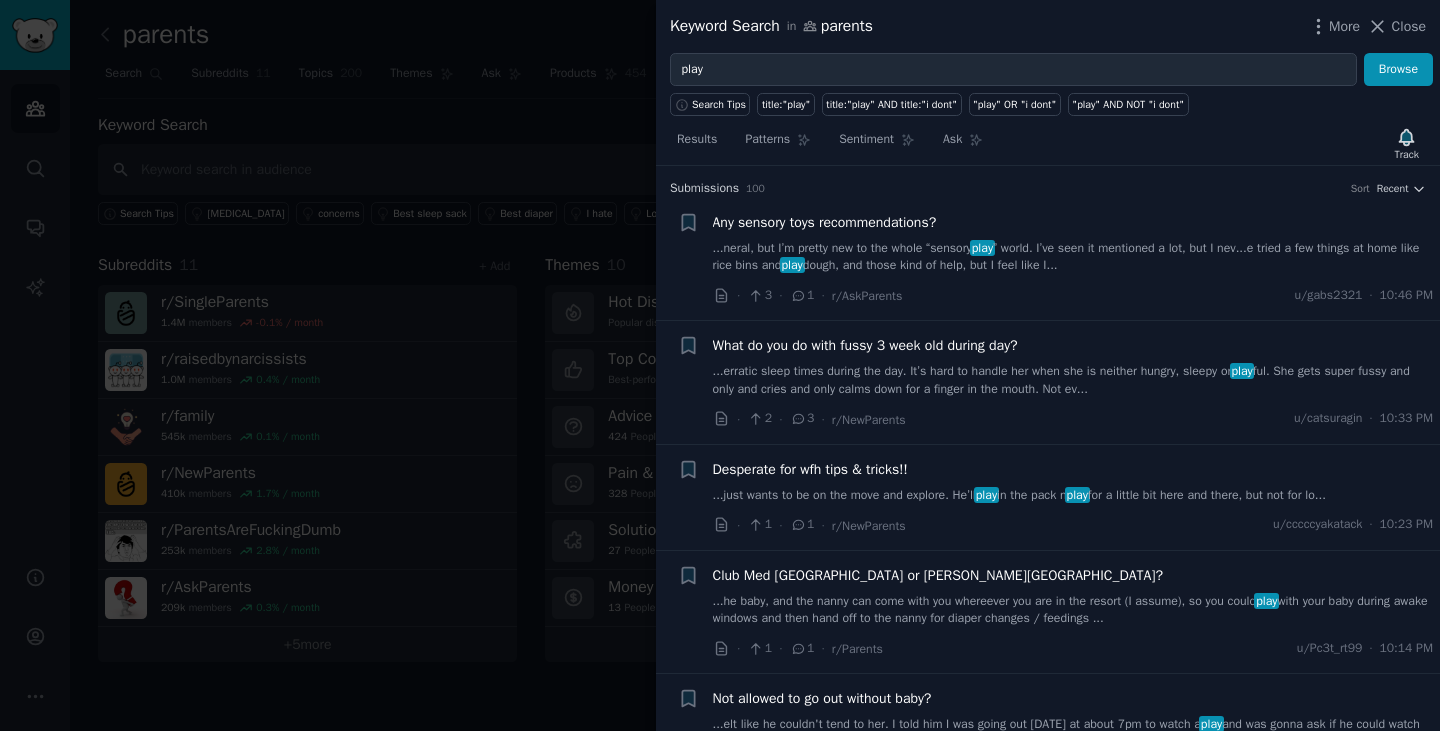 click on "...erratic sleep times during the day. It’s hard to handle her when she is neither hungry, sleepy or  play ful. She gets super fussy and only and cries and only calms down for a finger in the mouth. Not ev..." at bounding box center (1073, 380) 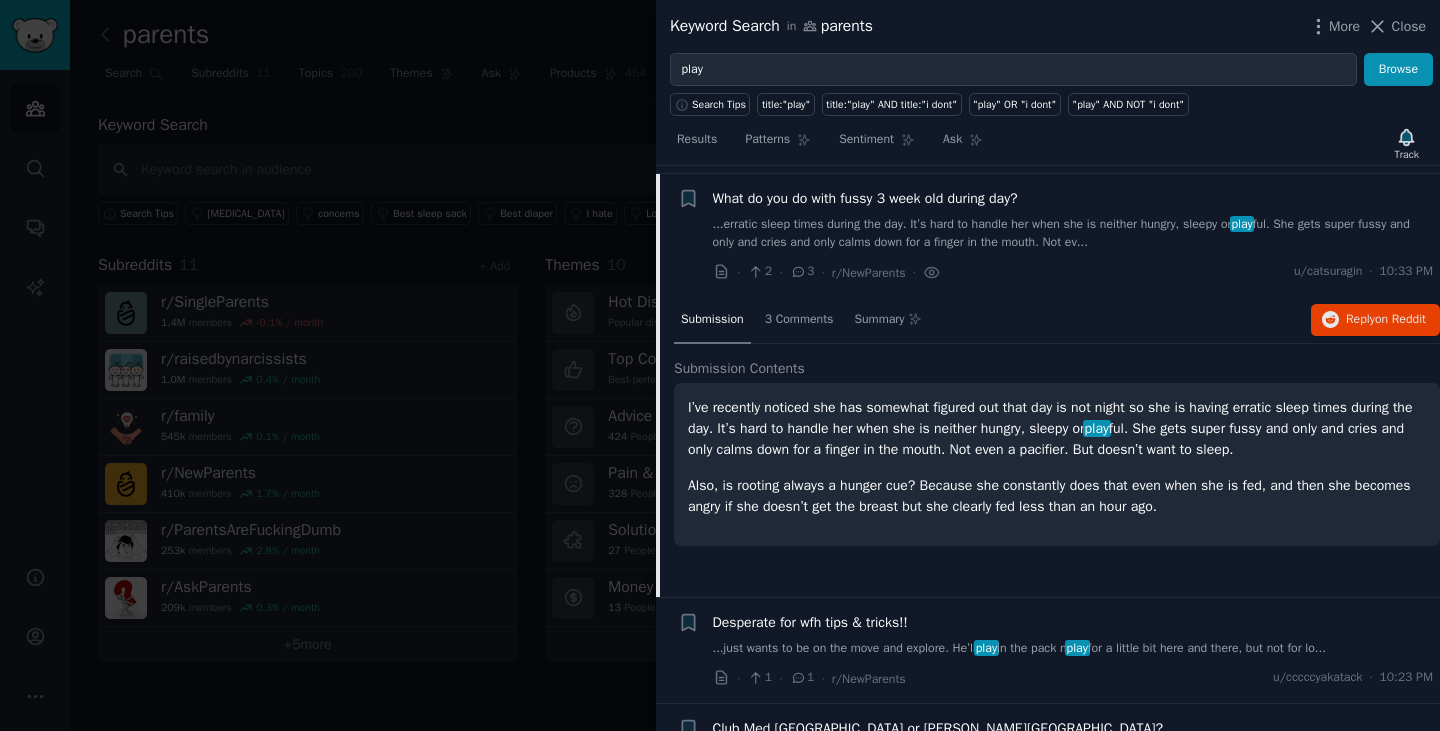 scroll, scrollTop: 155, scrollLeft: 0, axis: vertical 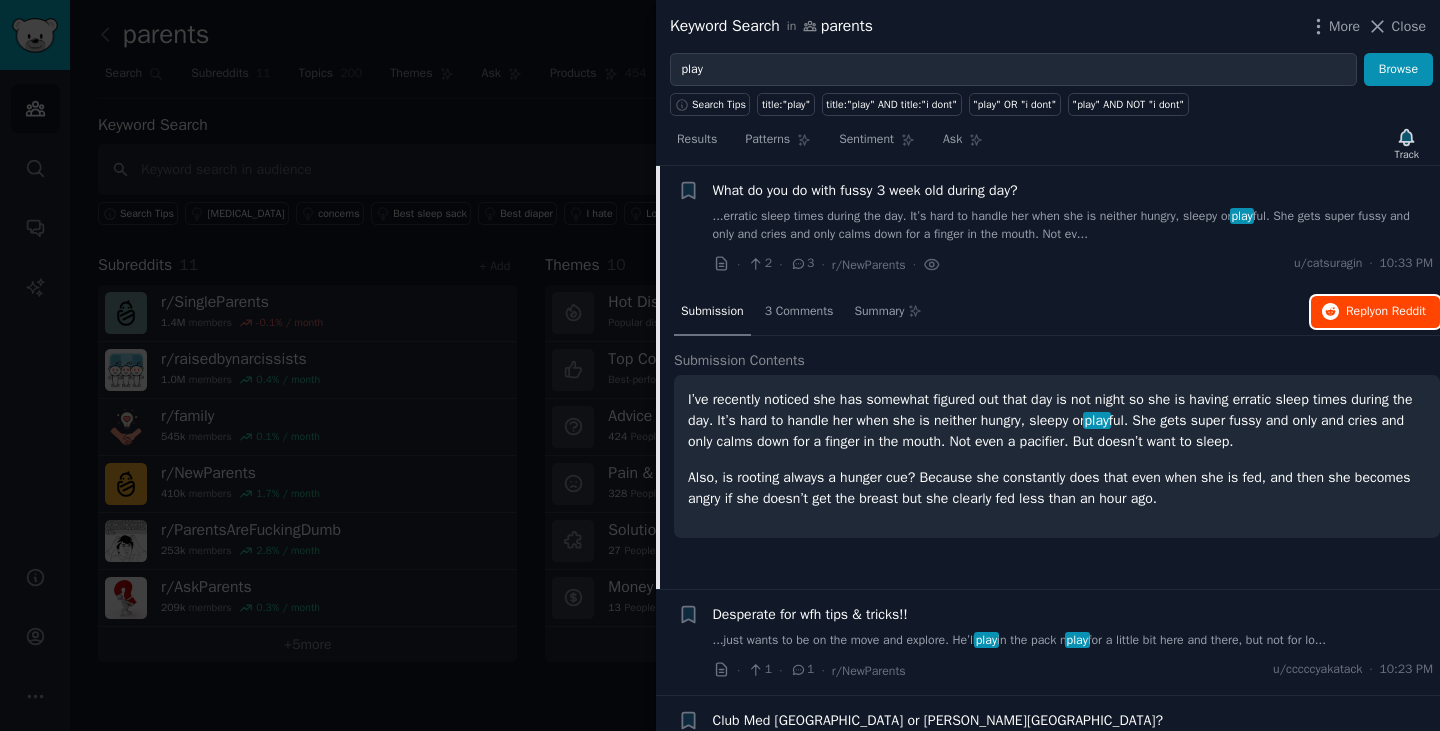 click on "Reply  on Reddit" at bounding box center [1386, 312] 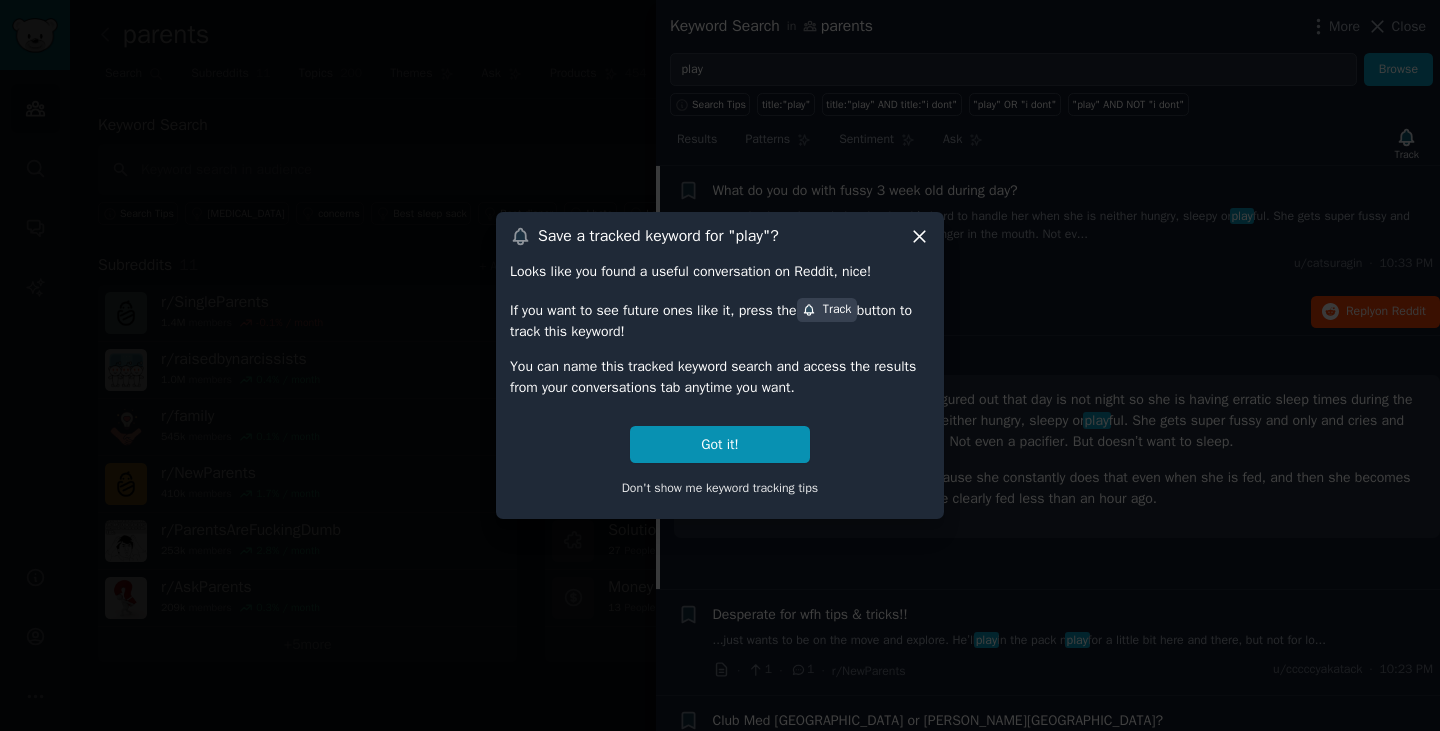 click 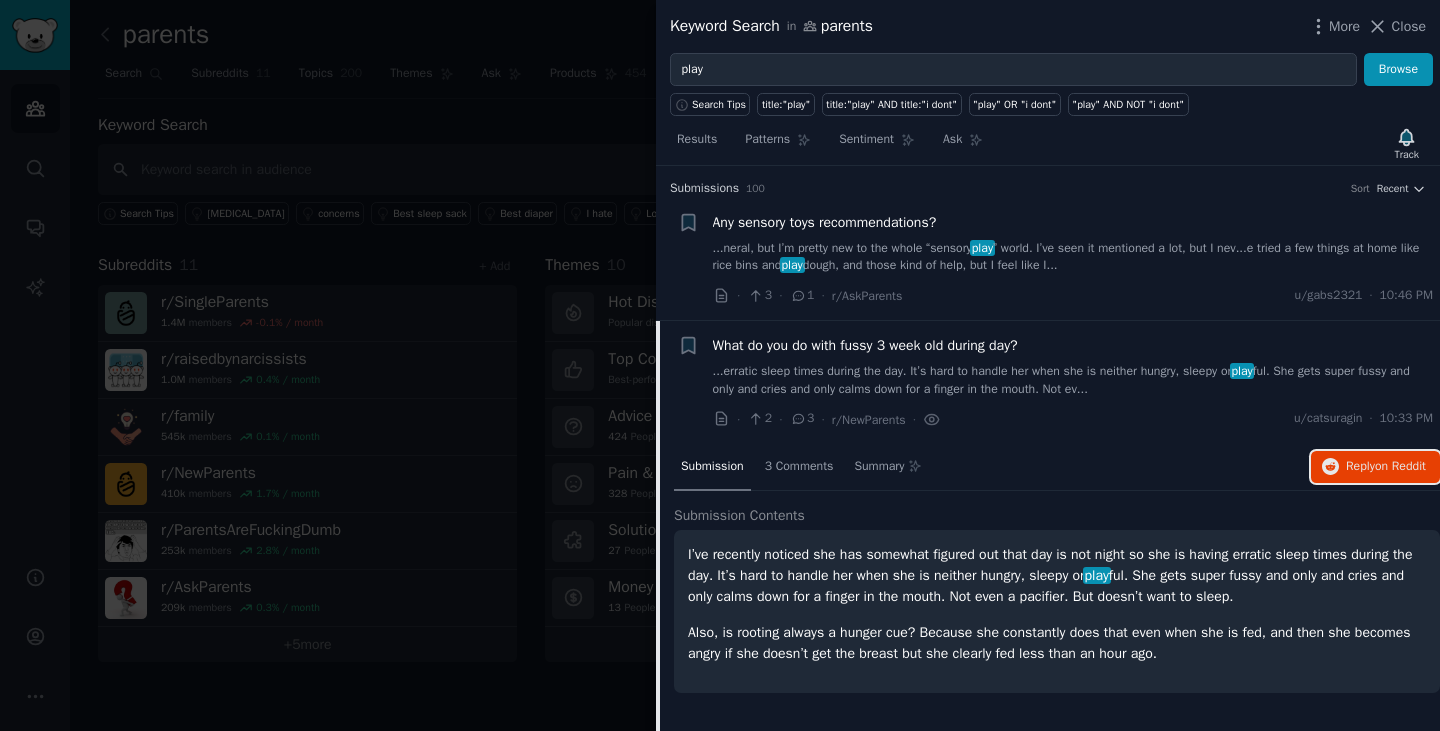scroll, scrollTop: 400, scrollLeft: 0, axis: vertical 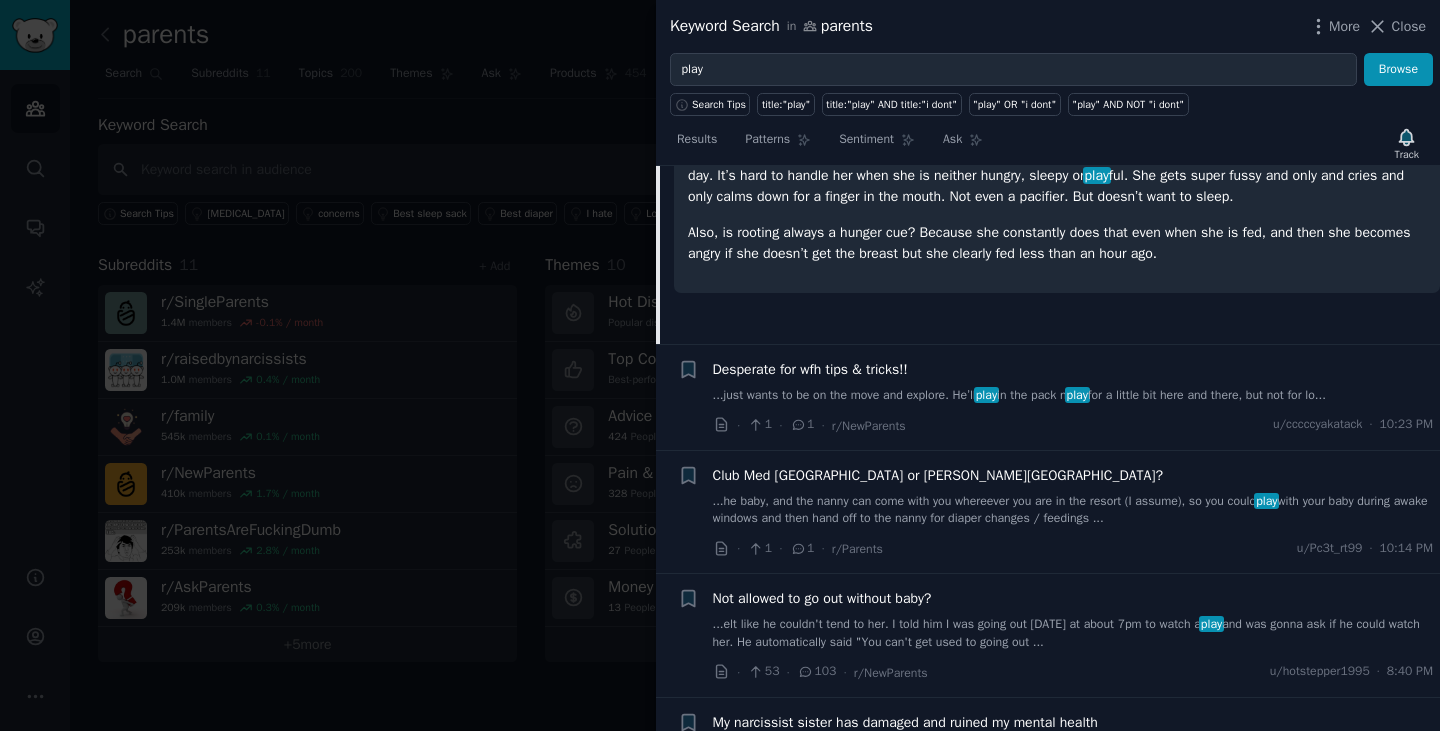 click on "Desperate for wfh tips & tricks!! ...just wants to be on the move and explore. He’ll  play  in the pack n  play  for a little bit here and there, but not for lo... · 1 · 1 · r/NewParents u/cccccyakatack · 10:23 PM" at bounding box center [1073, 397] 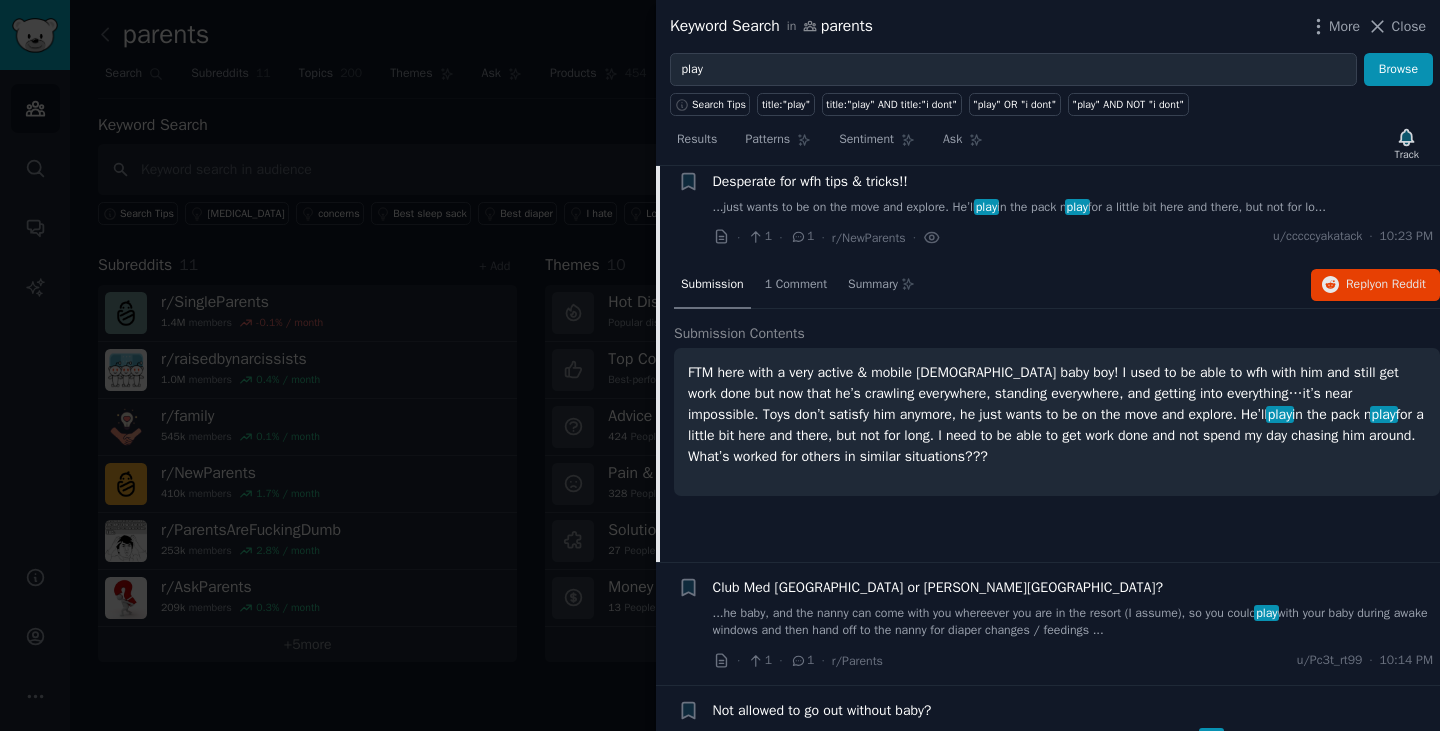 scroll, scrollTop: 279, scrollLeft: 0, axis: vertical 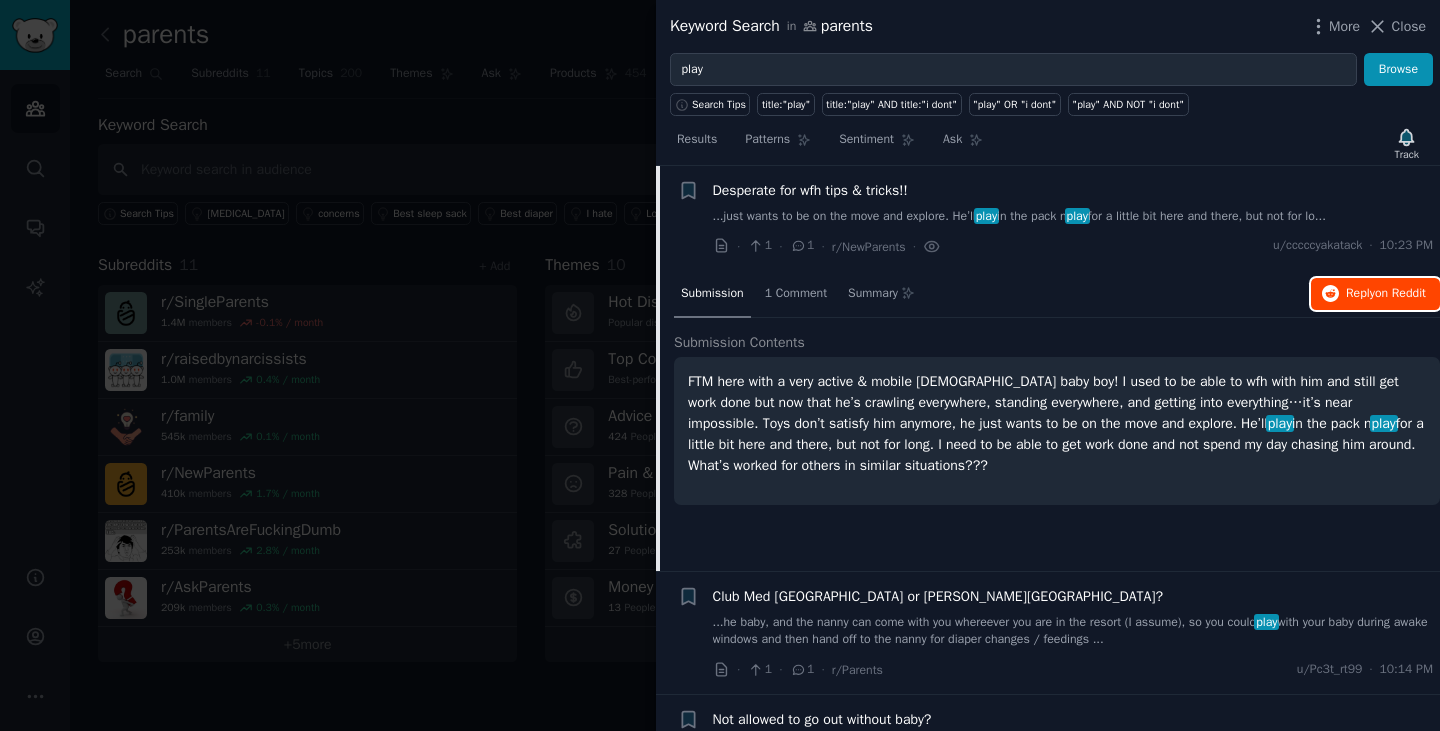 click on "Reply  on Reddit" at bounding box center [1386, 294] 